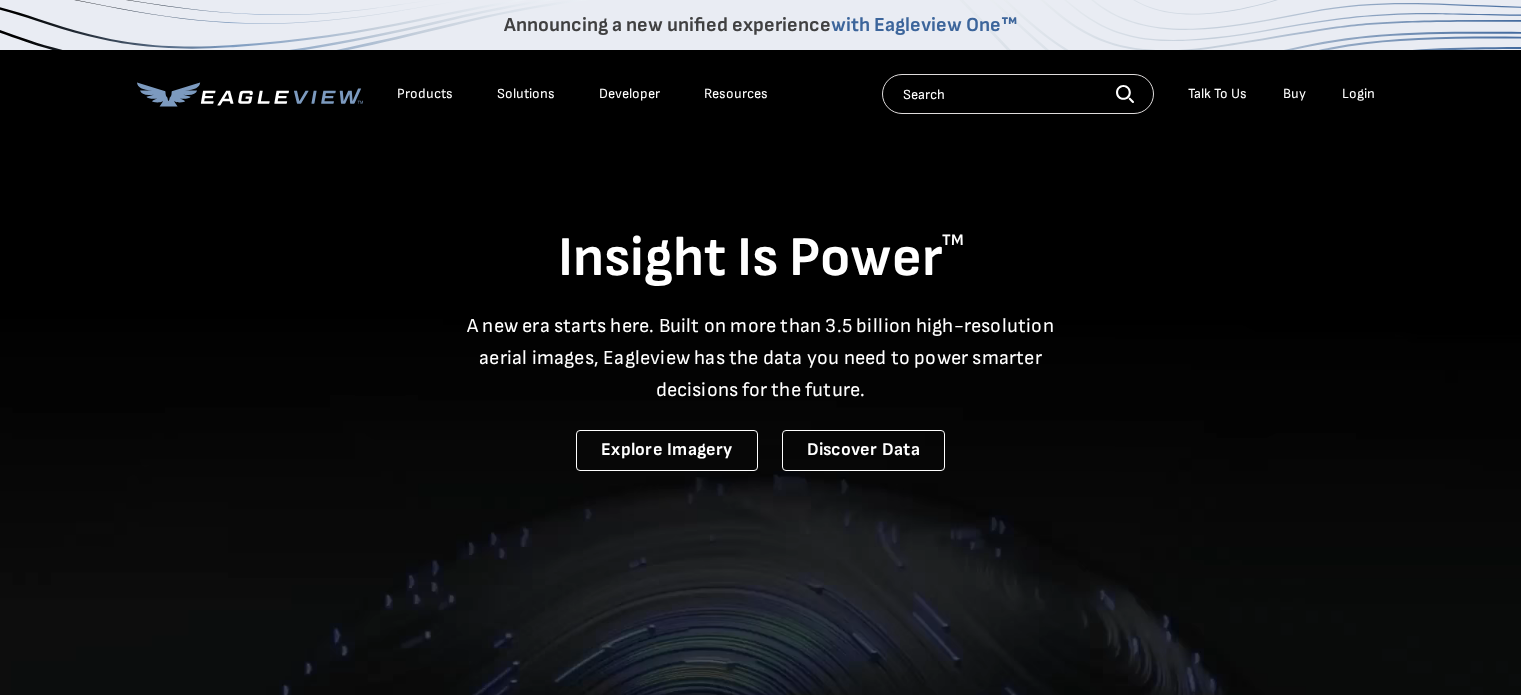 scroll, scrollTop: 0, scrollLeft: 0, axis: both 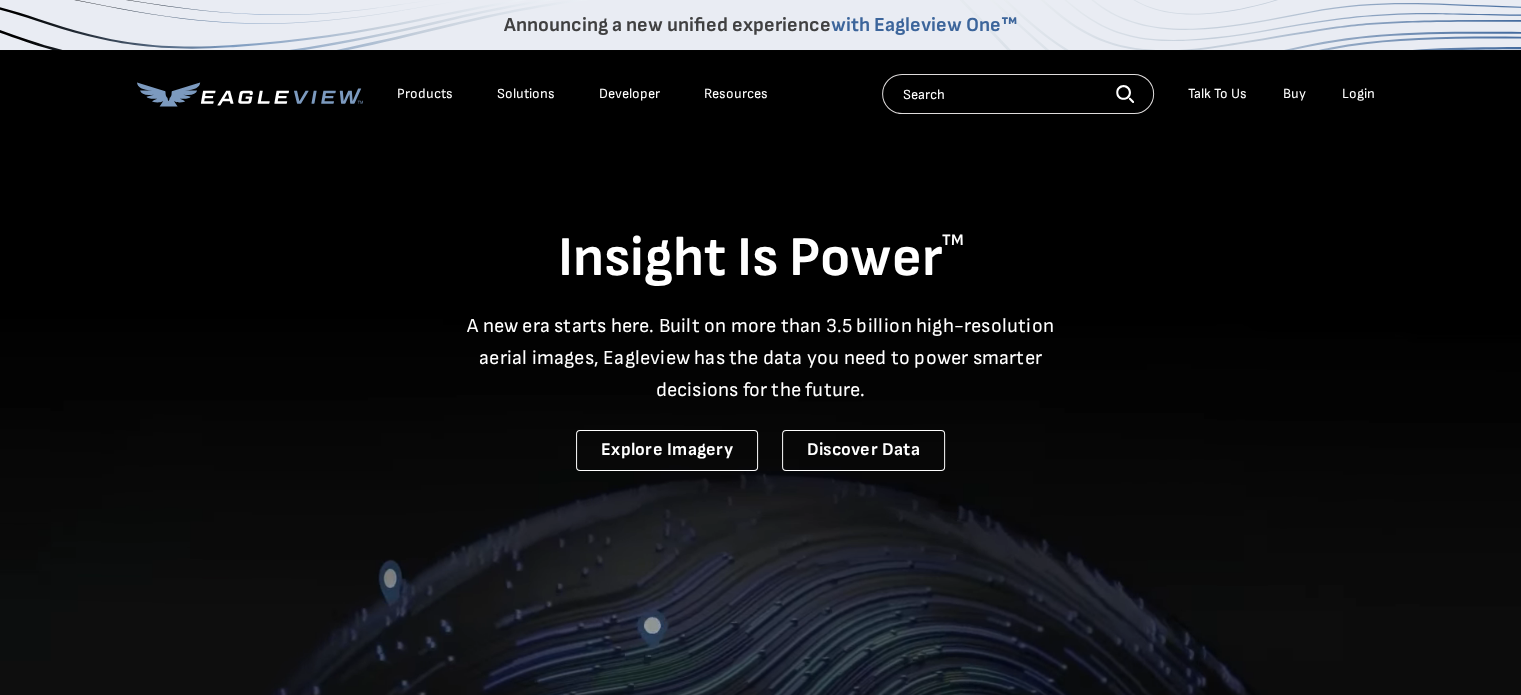 click on "Login" at bounding box center [1358, 94] 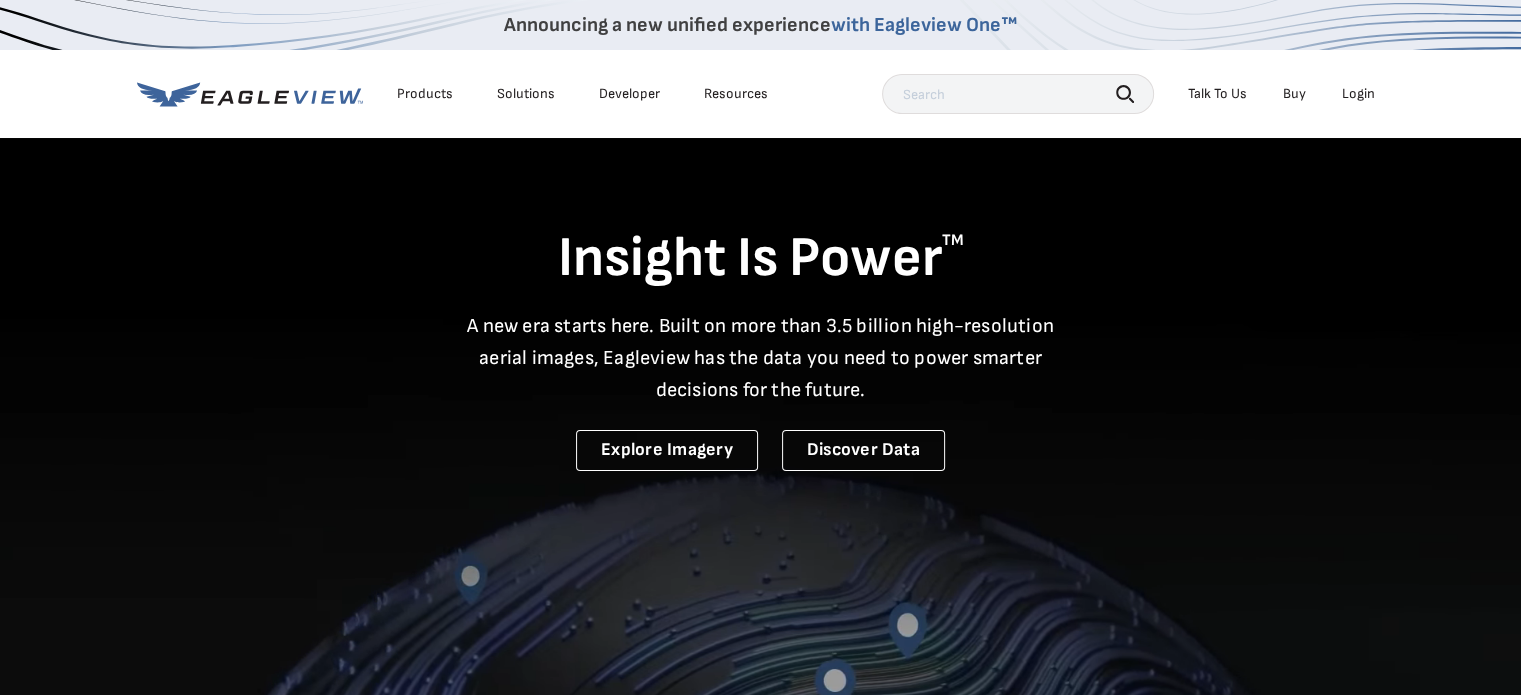 click on "Login" at bounding box center (1358, 94) 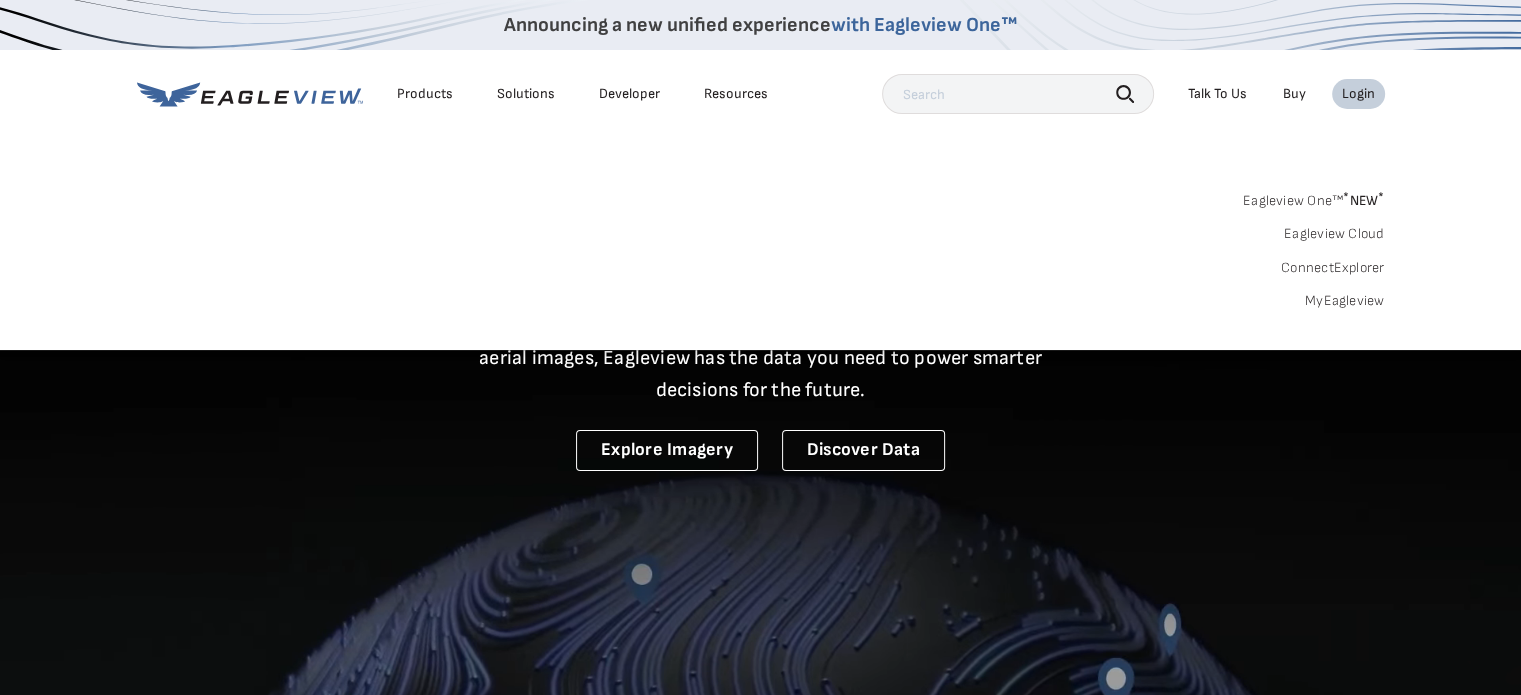 click on "* NEW *" at bounding box center [1363, 200] 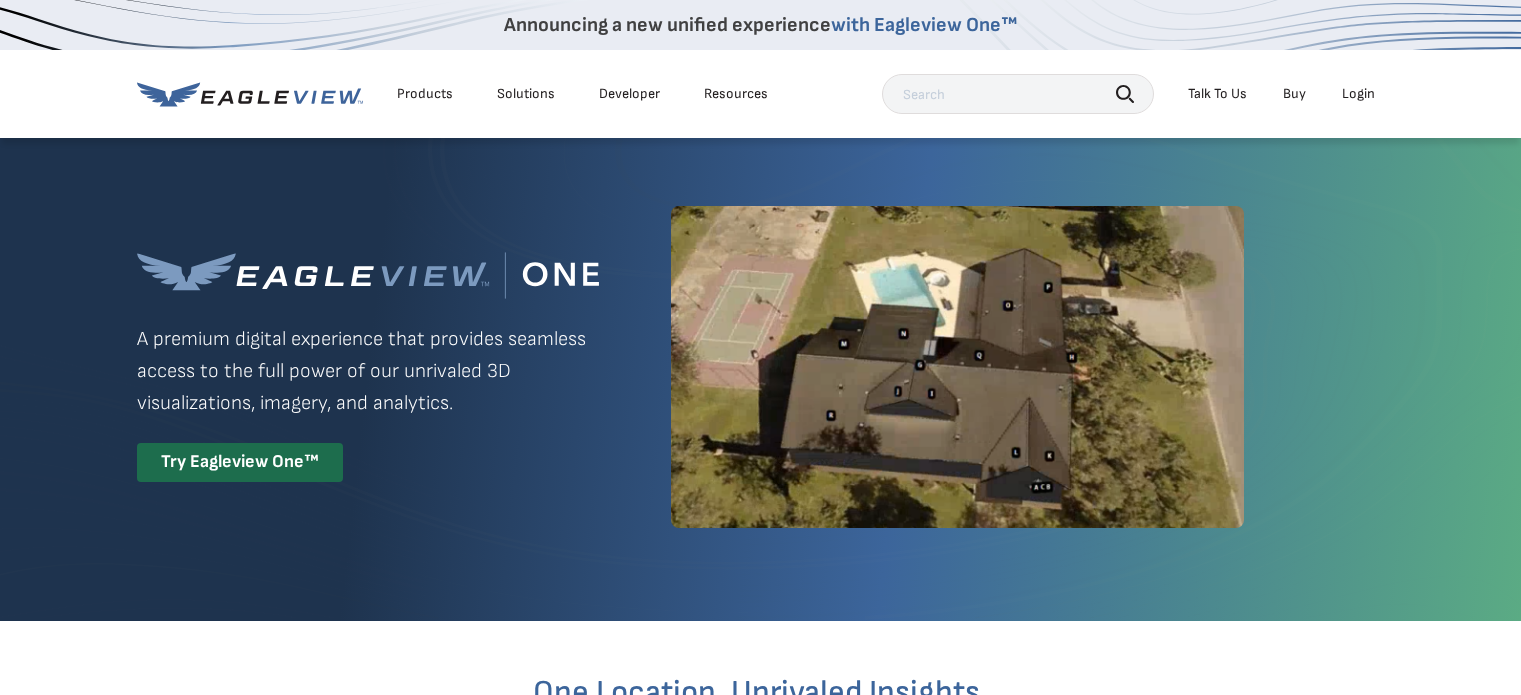 scroll, scrollTop: 0, scrollLeft: 0, axis: both 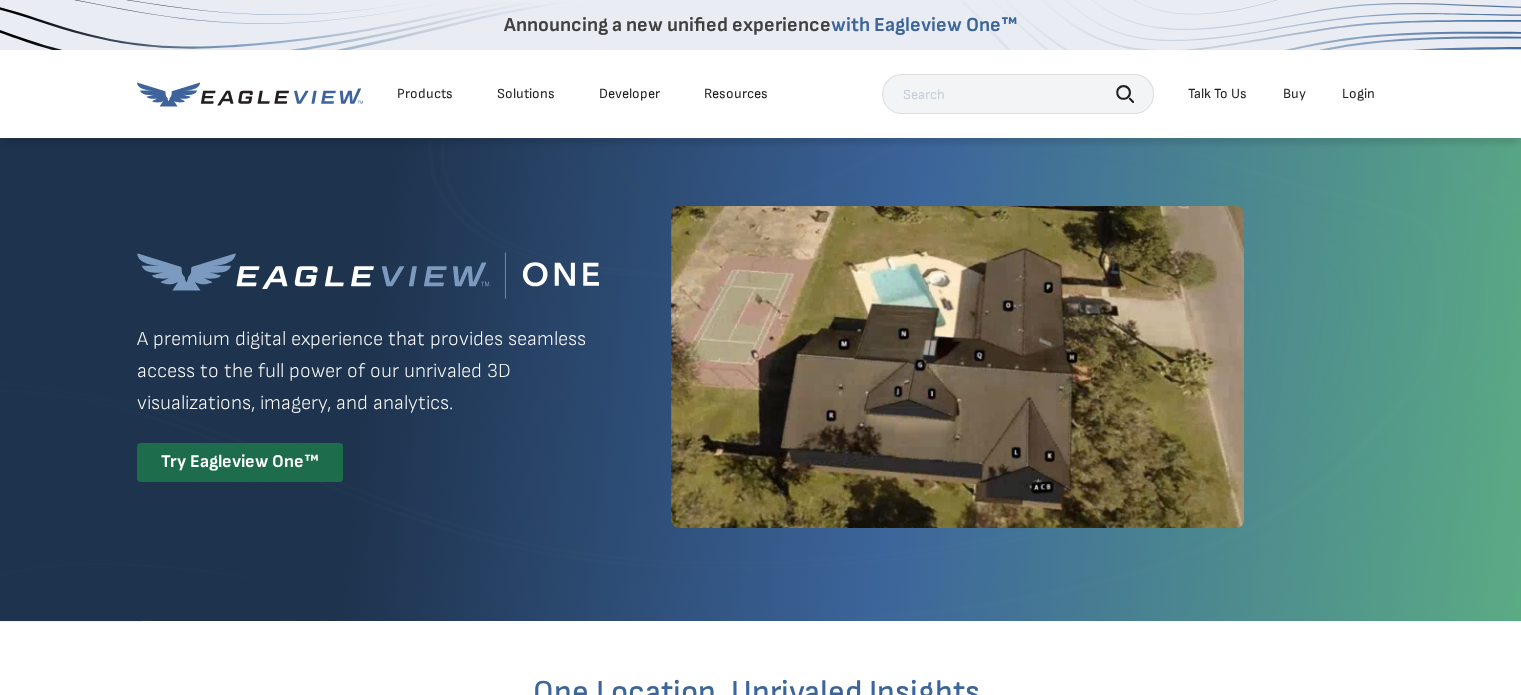 click on "Login" at bounding box center (1358, 94) 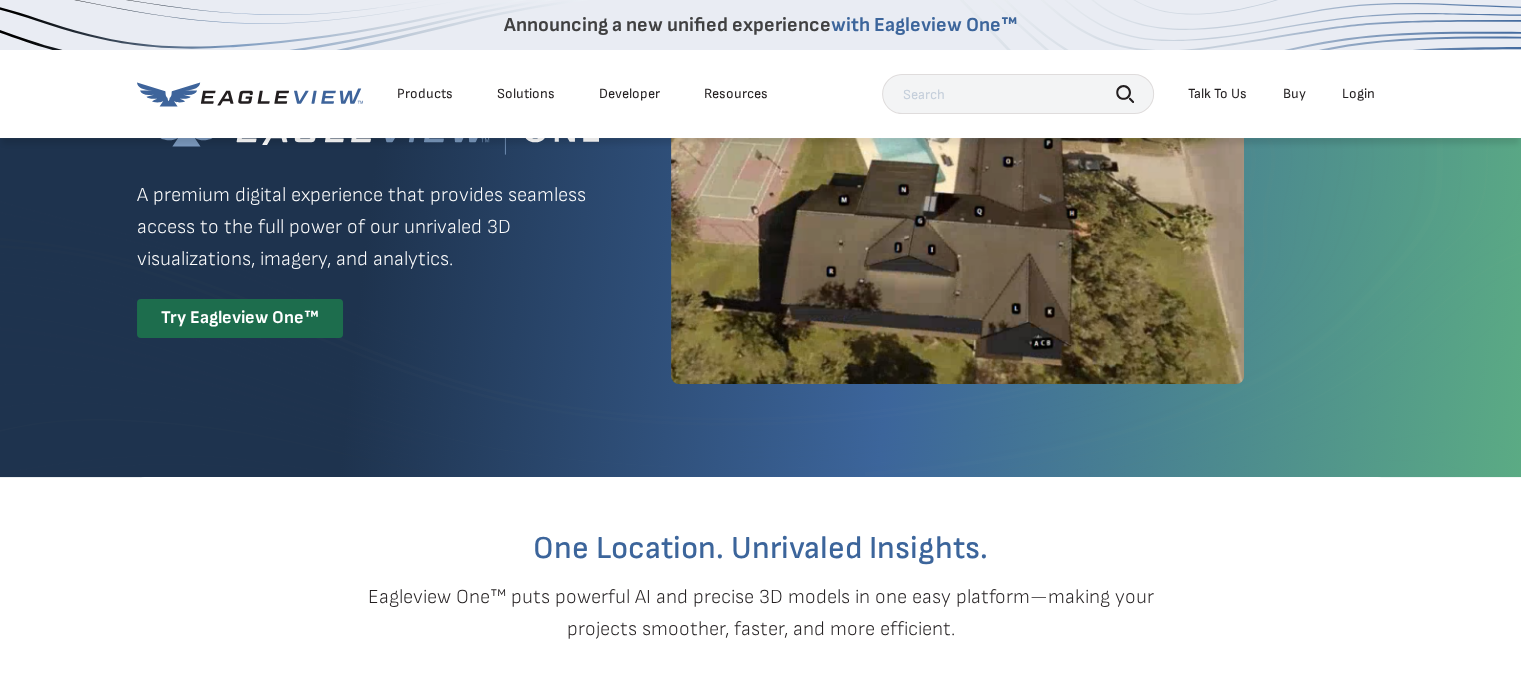 scroll, scrollTop: 200, scrollLeft: 0, axis: vertical 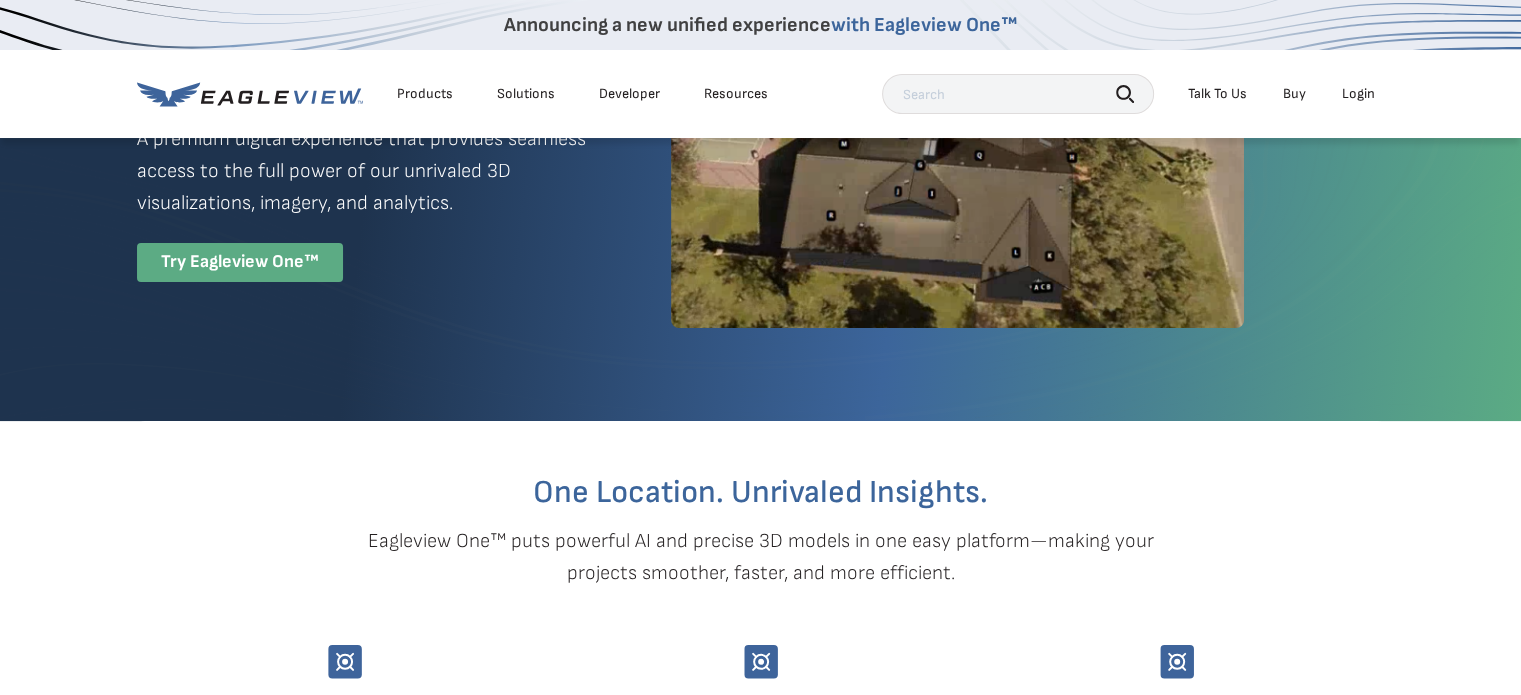 click on "Try Eagleview One™" at bounding box center (240, 262) 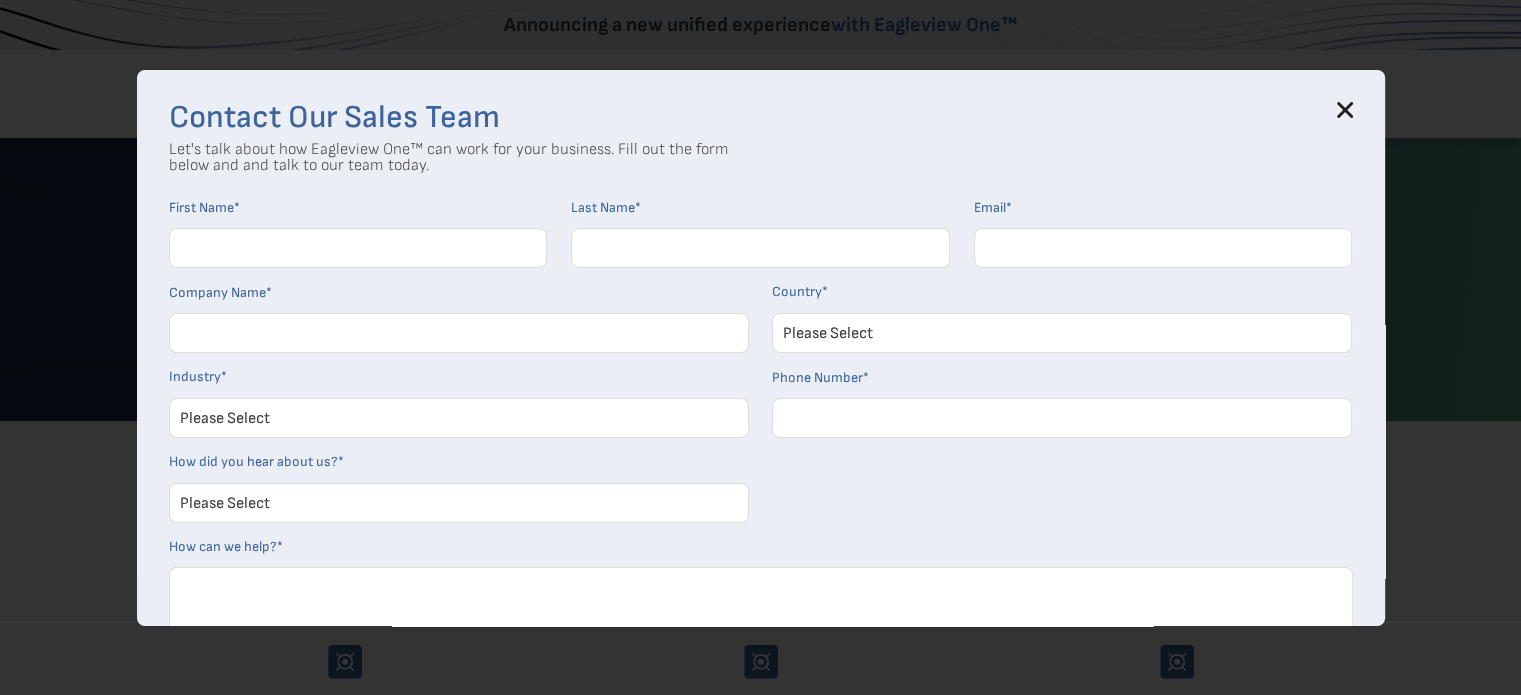click on "Contact Our Sales Team
Let's talk about how Eagleview One™ can work for your business. Fill out the form below and and talk to our team today.
First Name * Last Name * Email * Company Name * Country * Please Select United States Canada Australia India United Kingdom Other Aruba Czechia Guam Industry * Please Select Architects & Engineering Construction Electric/Gas Utilities Government Insurance Property Maintenance Real Estate Software and Technology Solar Telecommunications Other Phone Number * How did you hear about us? * Please Select Search Engine Social Media Word of Mouth Podcast Online Advertisement Event or Webinar Other How can we help? * utm_campaign utm_source utm_medium Contact Us
Get Early Access to Eagleview One Now!
First Name * Last Name * Email * Industry * Please Select Academic/ Institutional Architects & Engineering GIS Other" at bounding box center [761, 348] 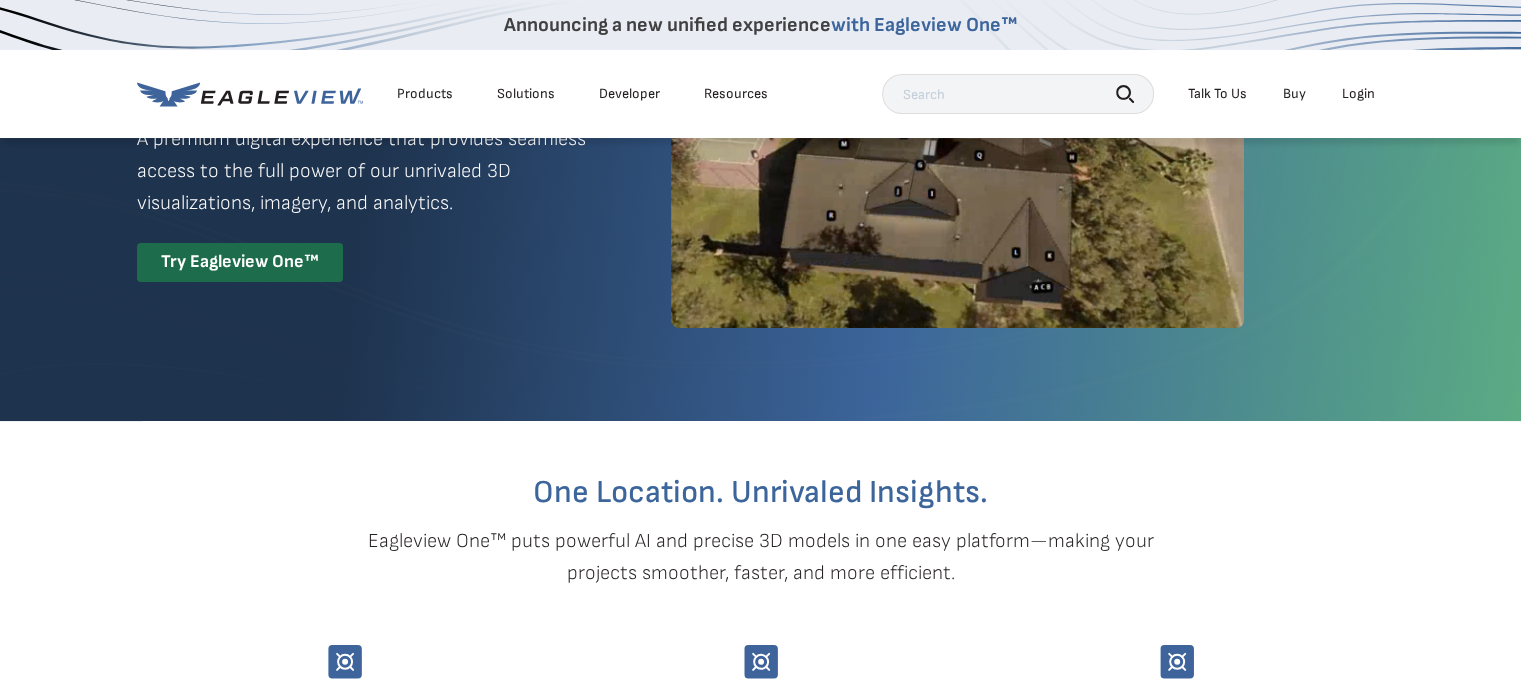 click on "Login" at bounding box center [1358, 94] 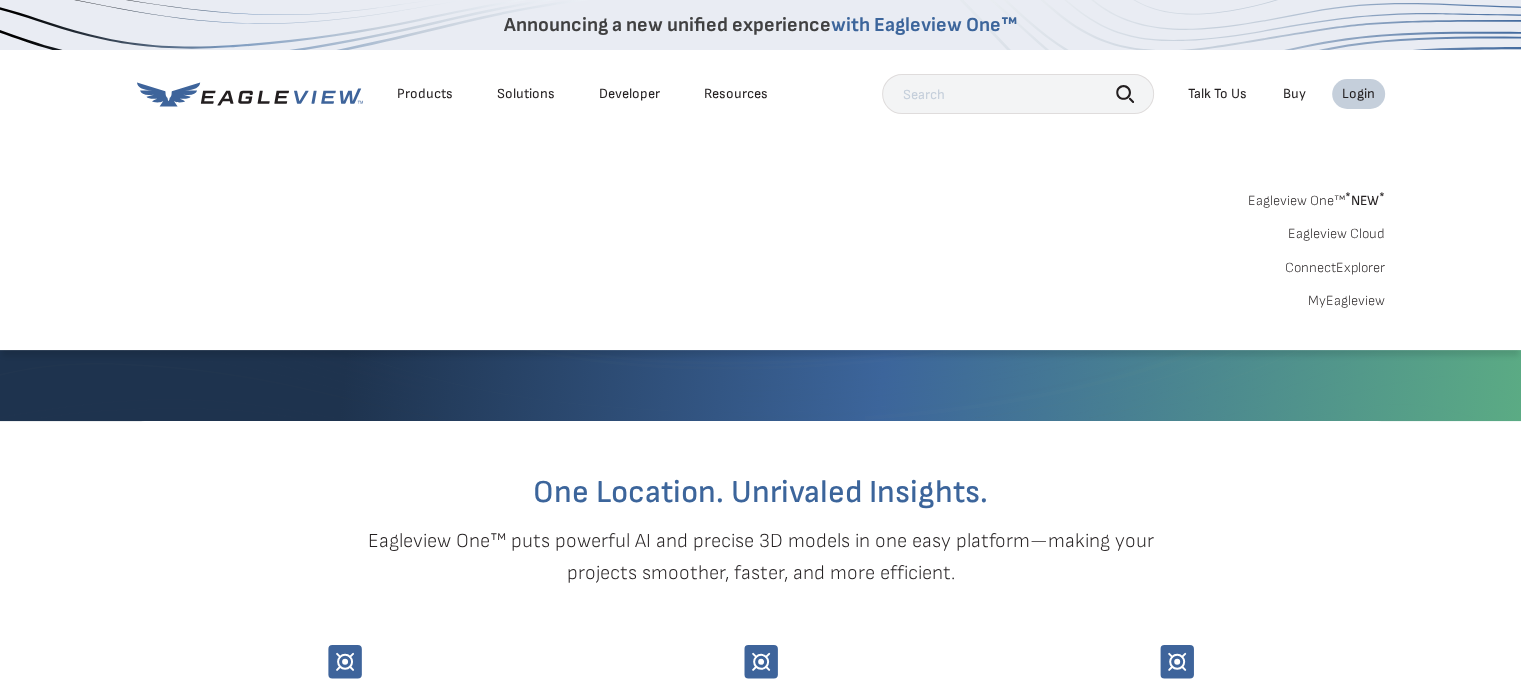 click on "Products
Solutions
Developer
Resources
Search
Talk To Us
Buy
Login" at bounding box center (761, 94) 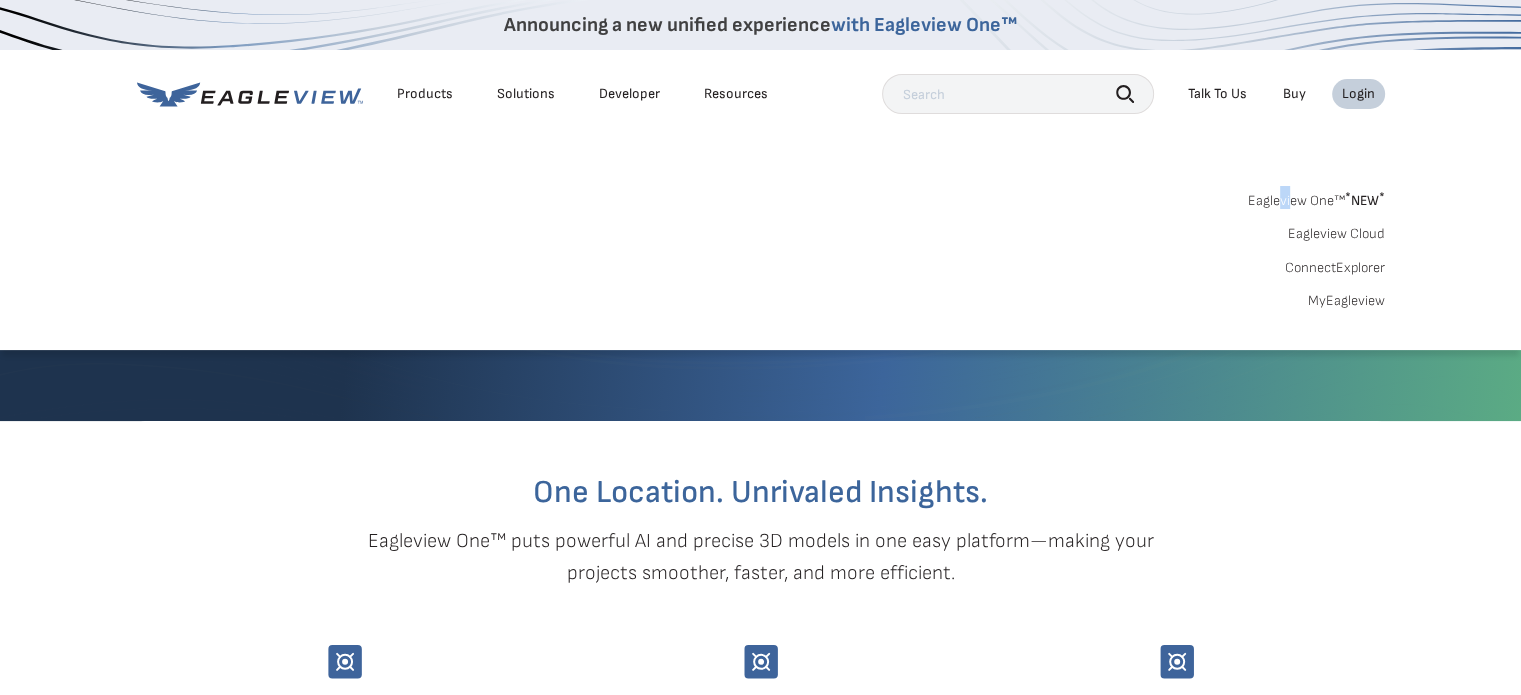 drag, startPoint x: 1281, startPoint y: 145, endPoint x: 1236, endPoint y: 144, distance: 45.01111 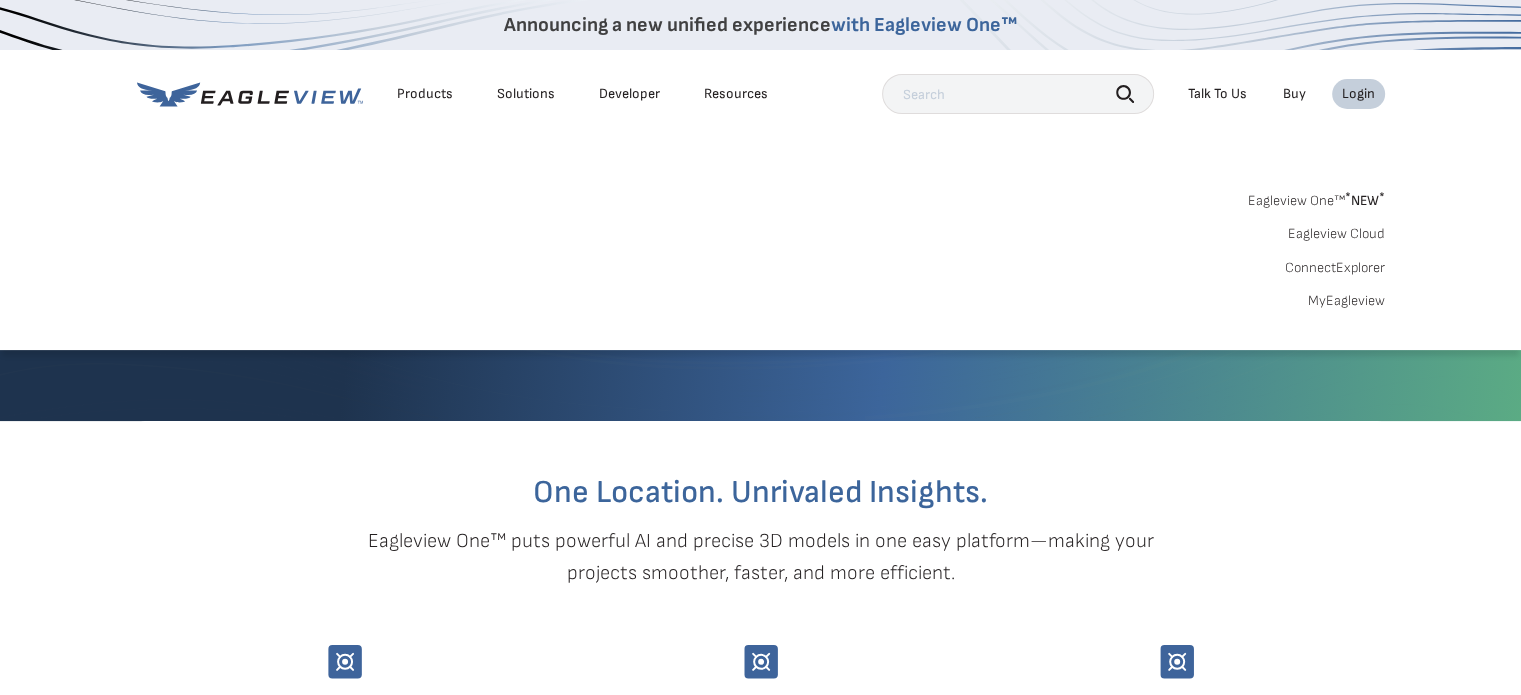 drag, startPoint x: 1236, startPoint y: 144, endPoint x: 1356, endPoint y: 152, distance: 120.26637 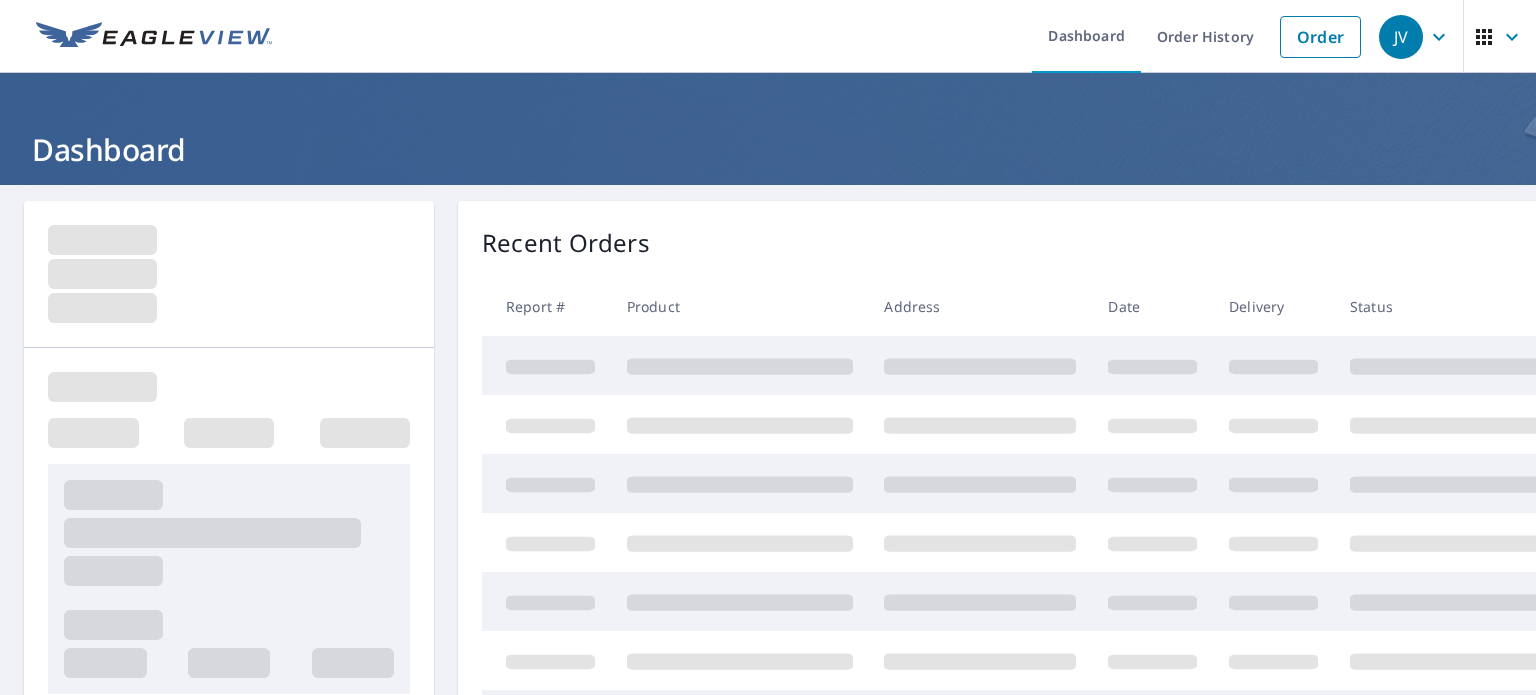 scroll, scrollTop: 0, scrollLeft: 0, axis: both 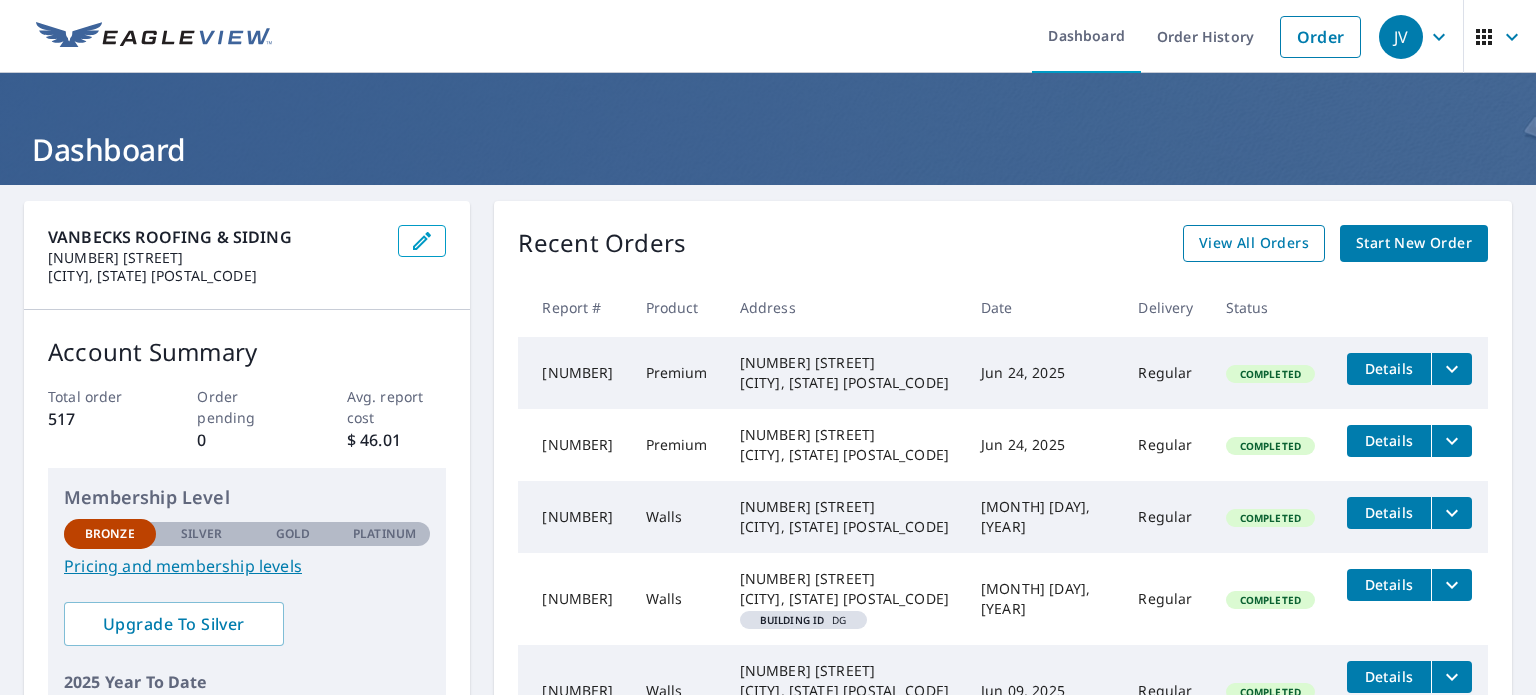 click on "View All Orders" at bounding box center [1254, 243] 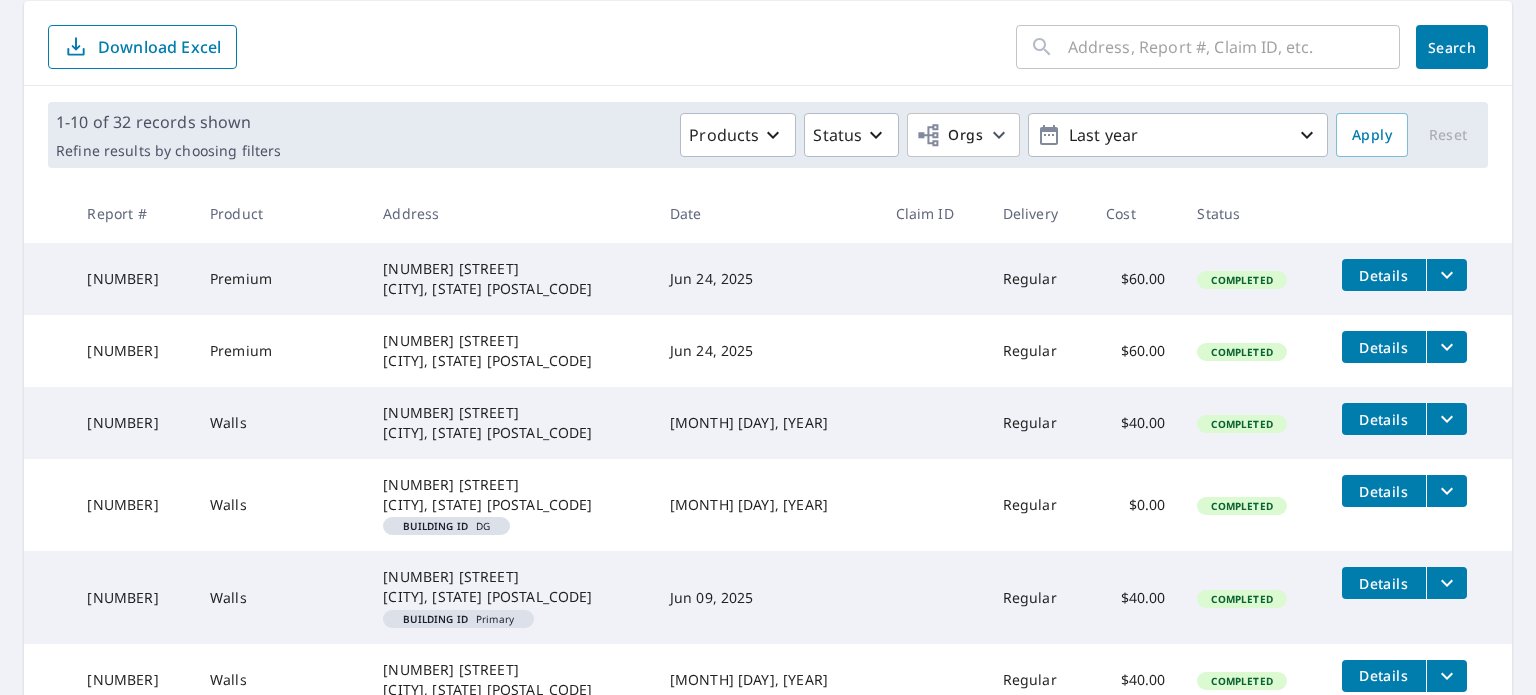 scroll, scrollTop: 600, scrollLeft: 0, axis: vertical 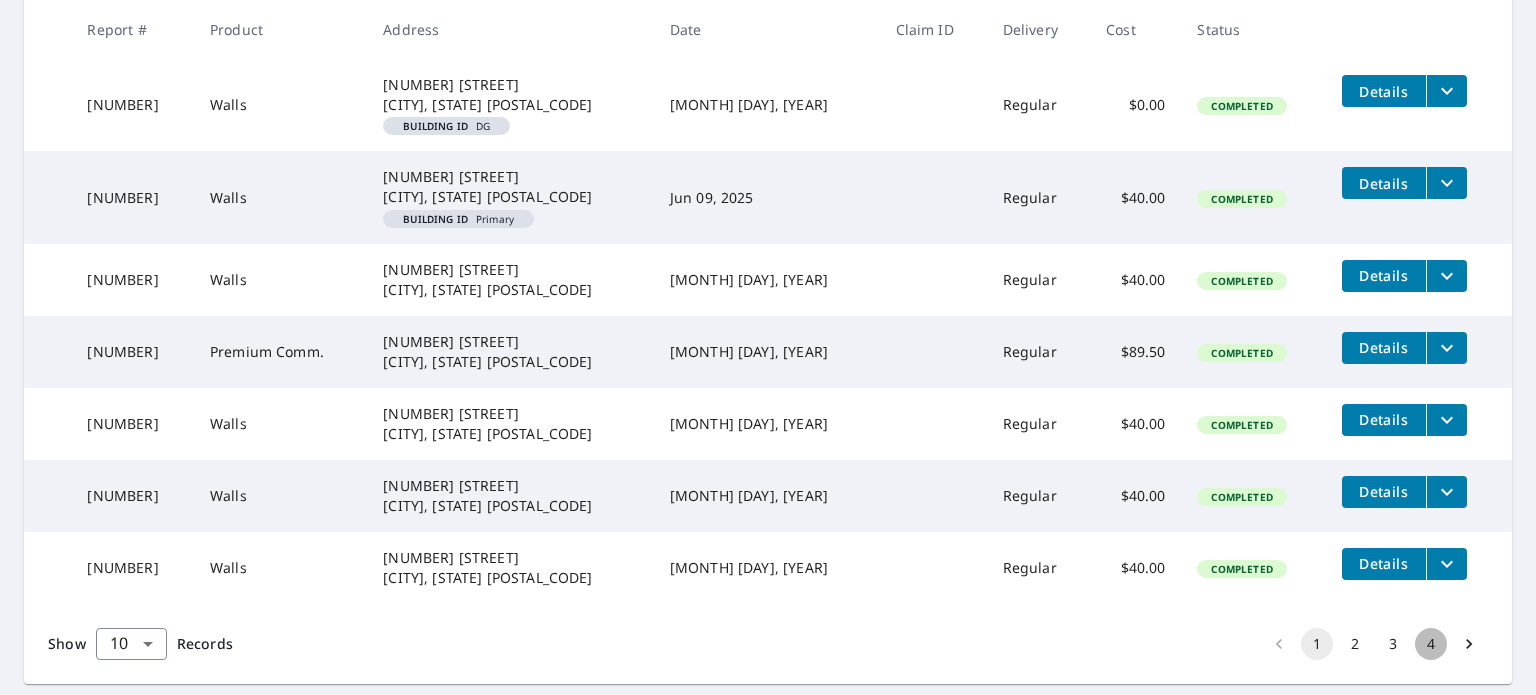 click on "4" at bounding box center (1431, 644) 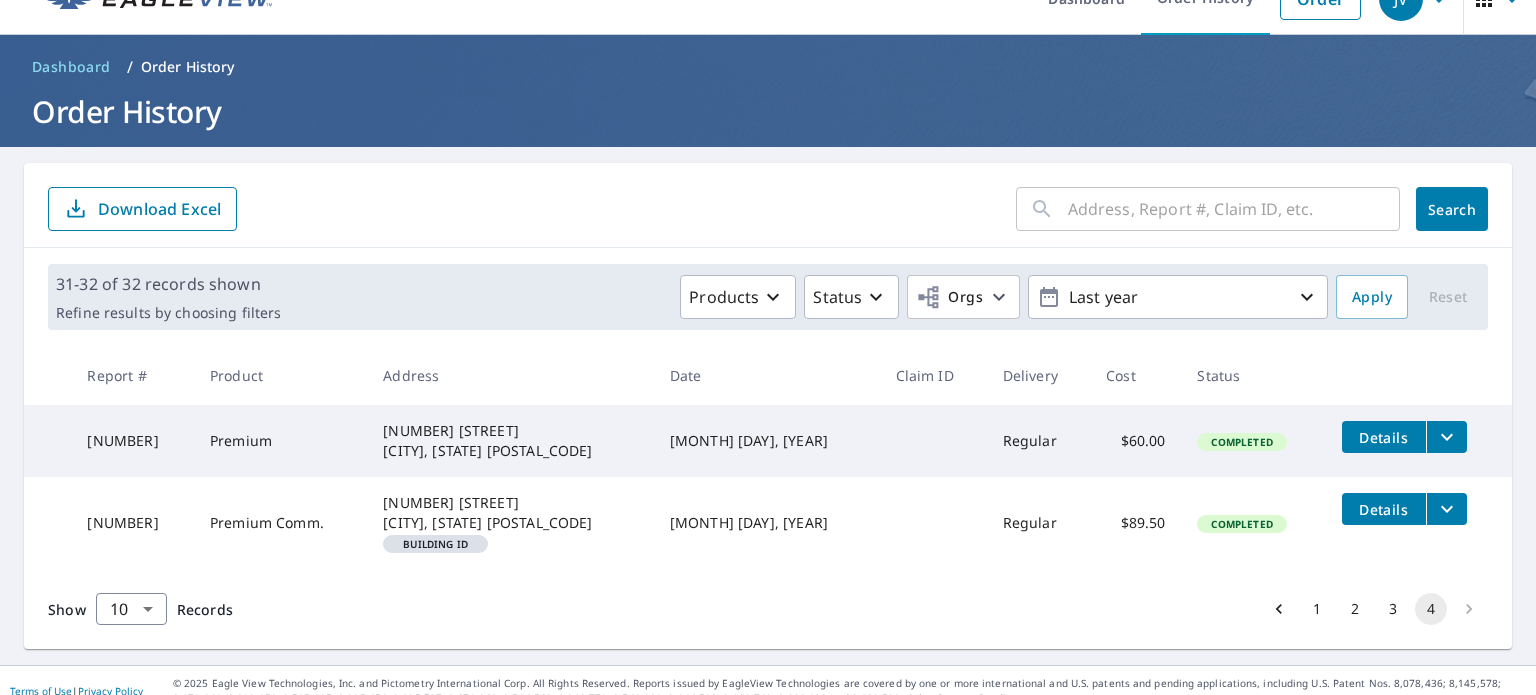 scroll, scrollTop: 59, scrollLeft: 0, axis: vertical 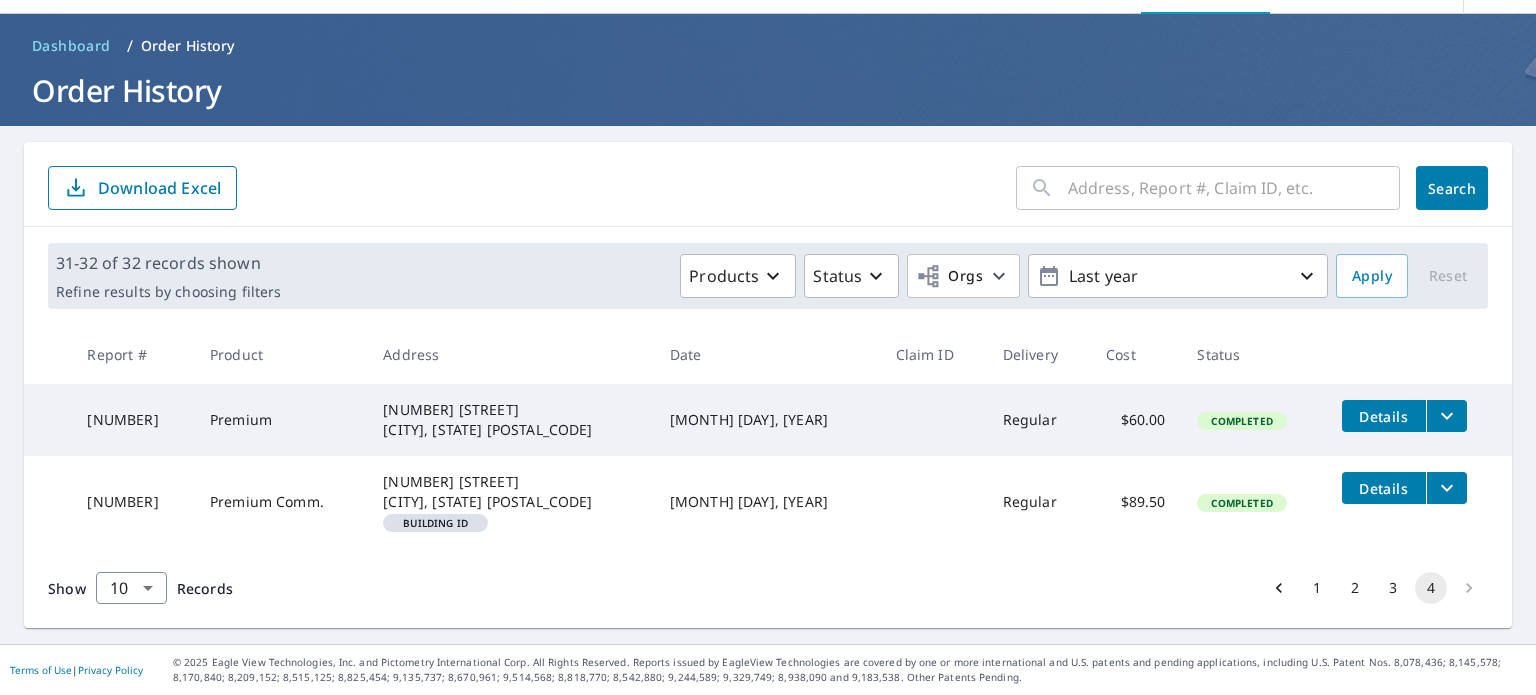 click at bounding box center (1469, 588) 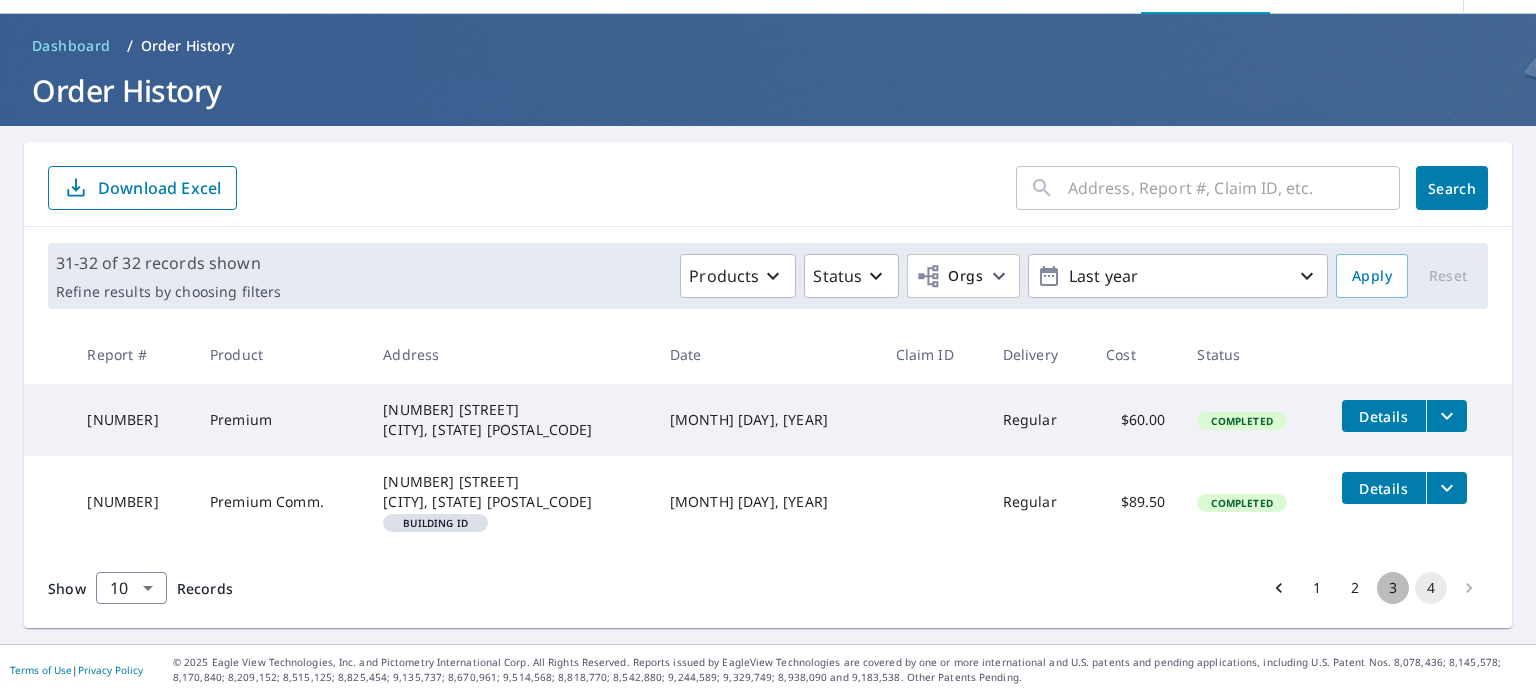 click on "3" at bounding box center [1393, 588] 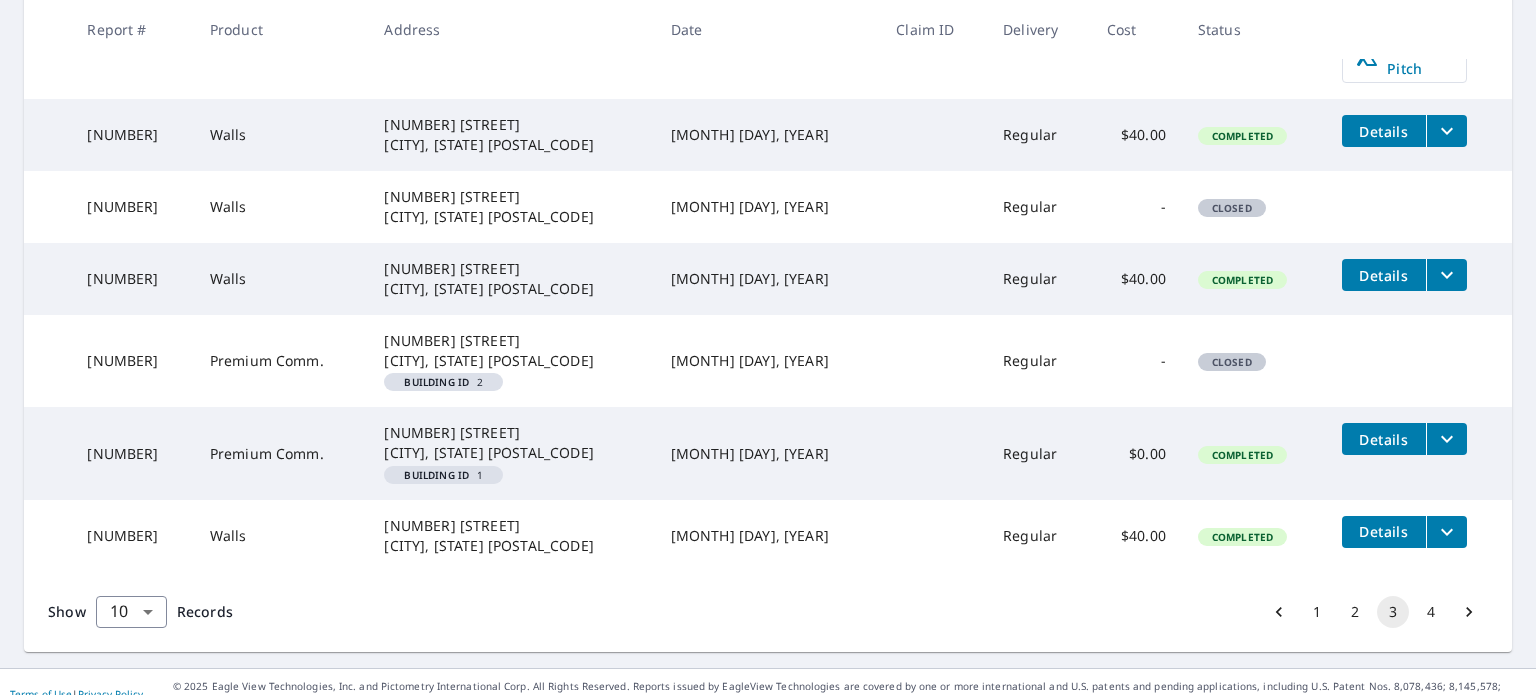 scroll, scrollTop: 691, scrollLeft: 0, axis: vertical 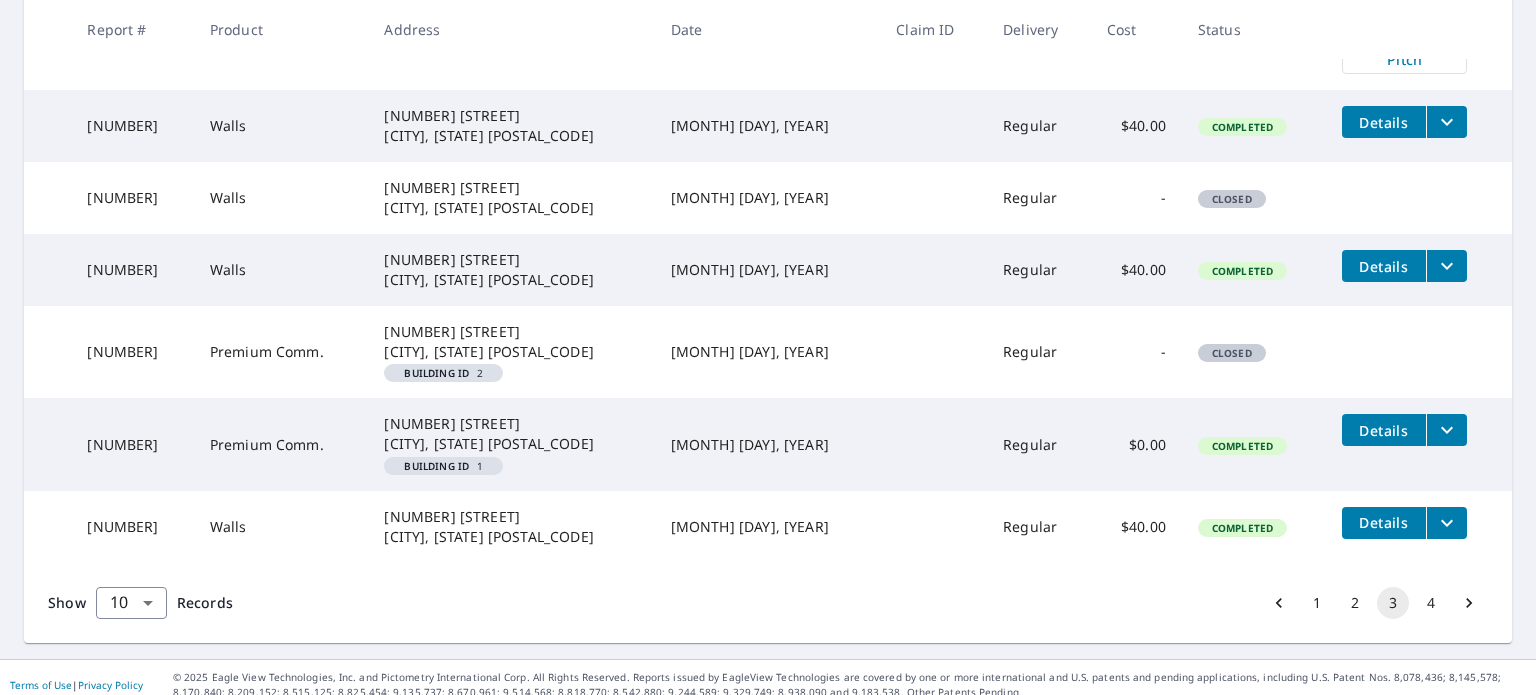click on "4" at bounding box center [1431, 603] 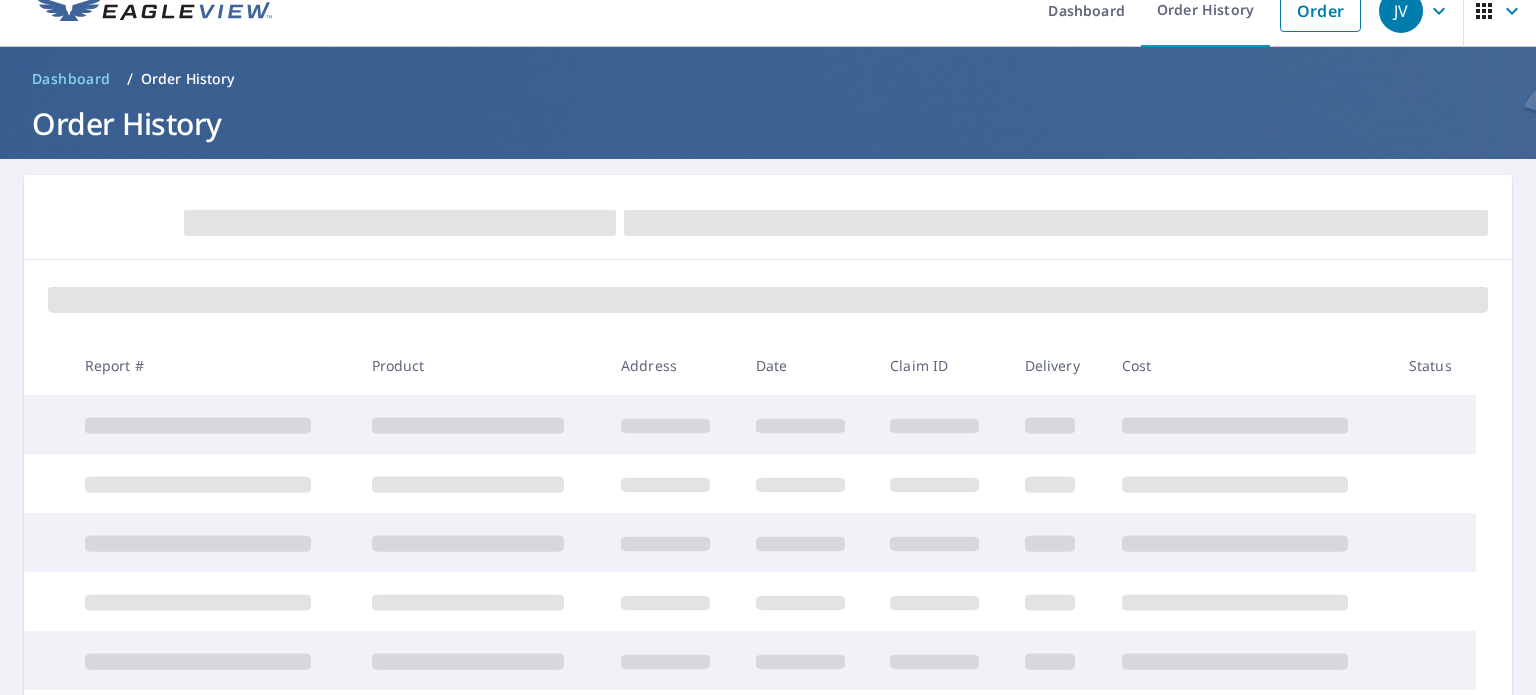 scroll, scrollTop: 0, scrollLeft: 0, axis: both 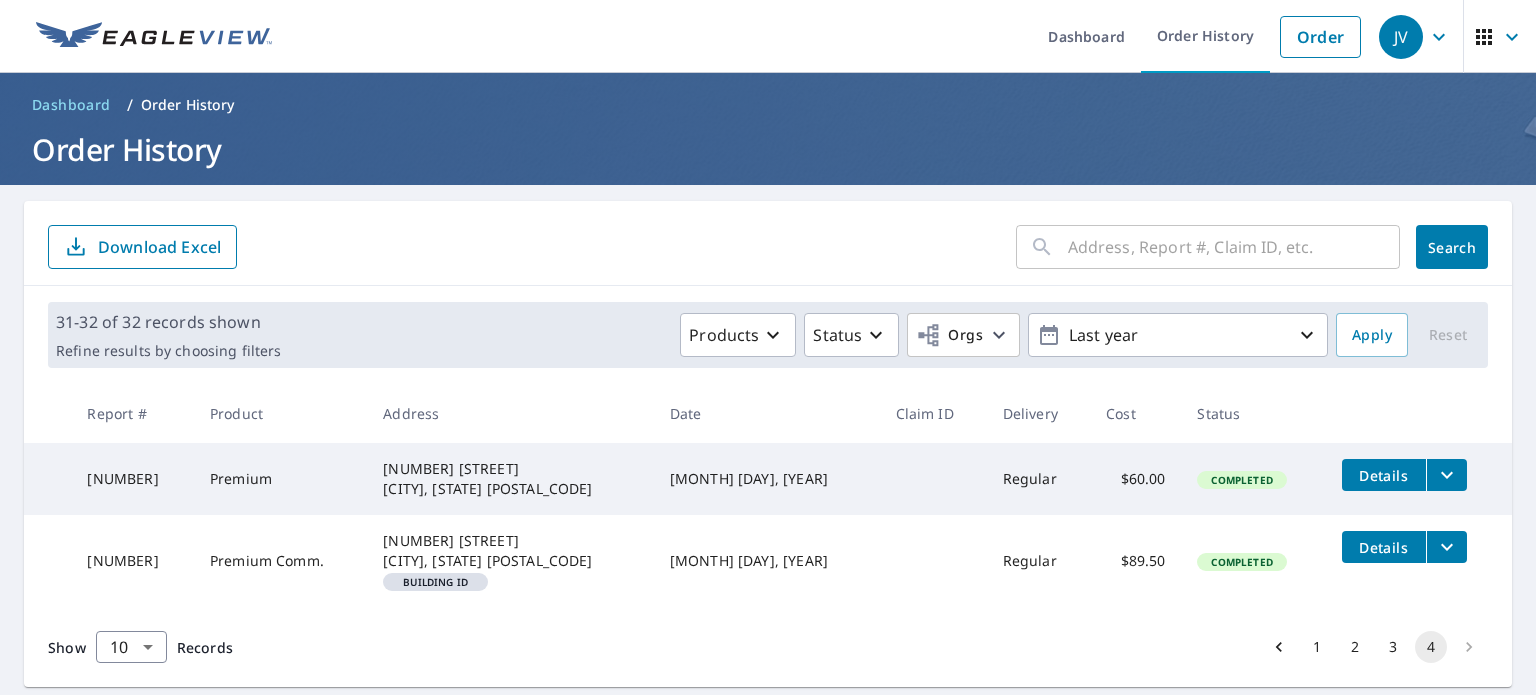 click at bounding box center [1469, 647] 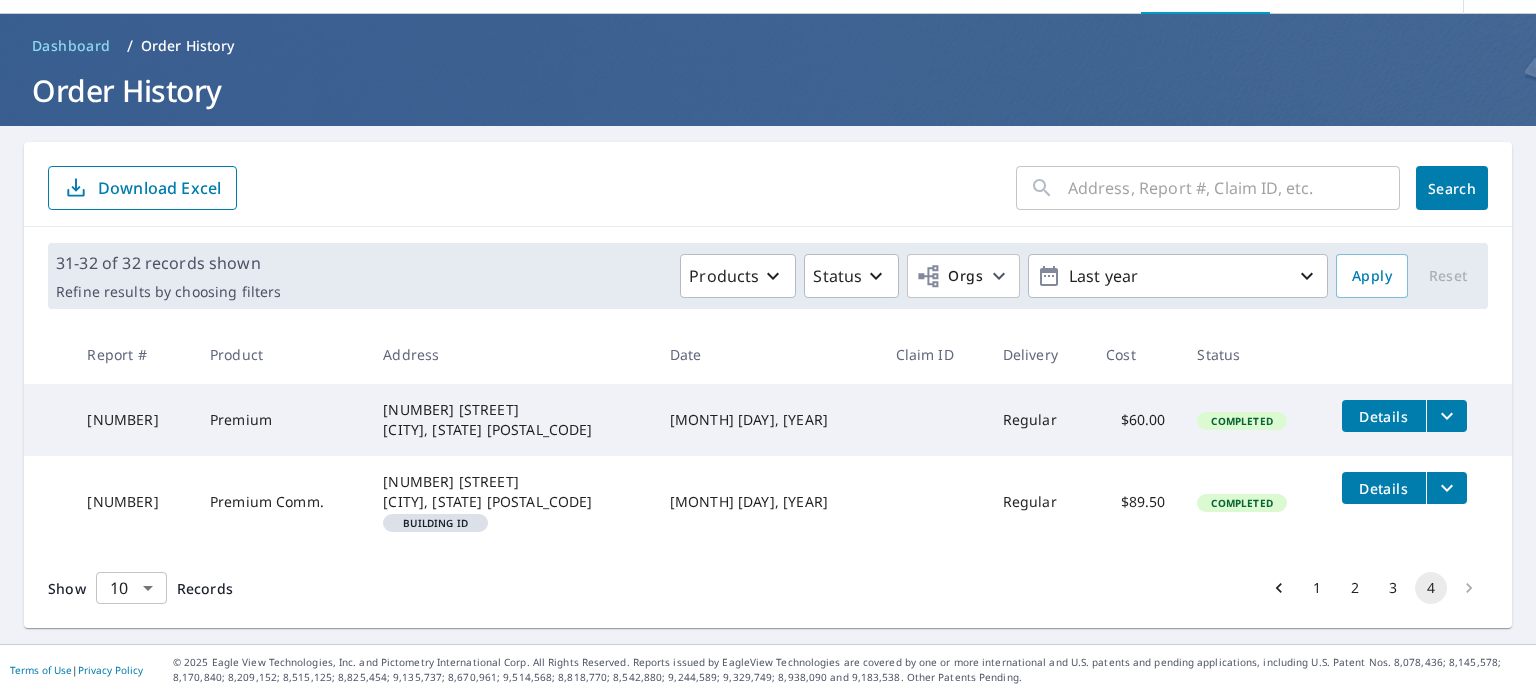 click on "31-32 of 32 records shown
[NUMBER] [STREET]
[CITY], [STATE] [POSTAL_CODE] [MONTH] [DAY], [YEAR] Regular $[PRICE] Completed Details
[NUMBER] [STREET]
[CITY], [STATE] [POSTAL_CODE] Building ID   [MONTH] [DAY], [YEAR] Regular $[PRICE] Completed Details Show 10 10 ​ Records 1 2 3 4 Terms of Use  |  Privacy Policy © [YEAR] [COMPANY_NAME], [COMPANY_NAME] and [COMPANY_NAME] All Rights Reserved. Reports issued by [COMPANY_NAME] are covered by   one or more international and U.S. patents and pending applications, including U.S. Patent Nos. [NUMBER]; [NUMBER]; [NUMBER]; [NUMBER];   [NUMBER]; [NUMBER]; [NUMBER]; [NUMBER]; [NUMBER]; [NUMBER]; [NUMBER]; [NUMBER]; [NUMBER]; [NUMBER] and [NUMBER]. Other Patents Pending." at bounding box center (768, 347) 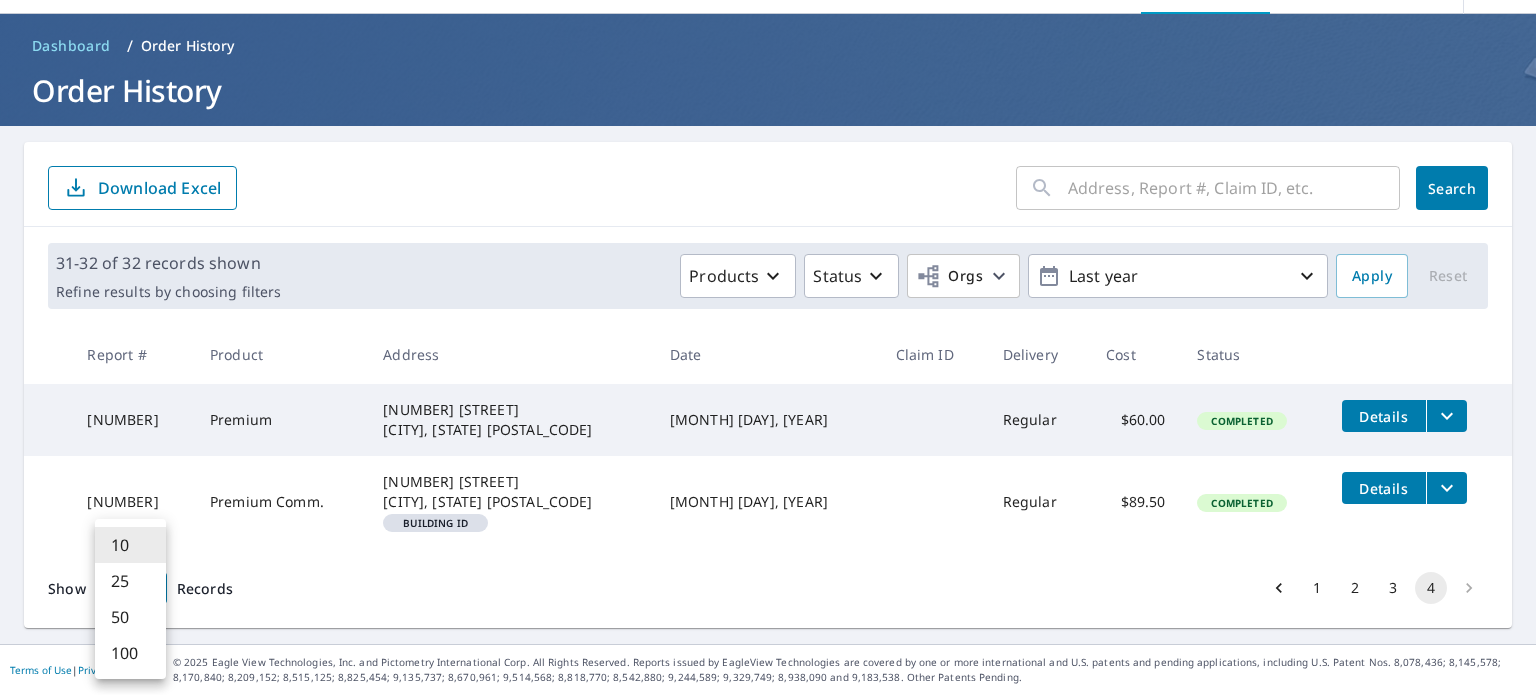 click on "100" at bounding box center (130, 653) 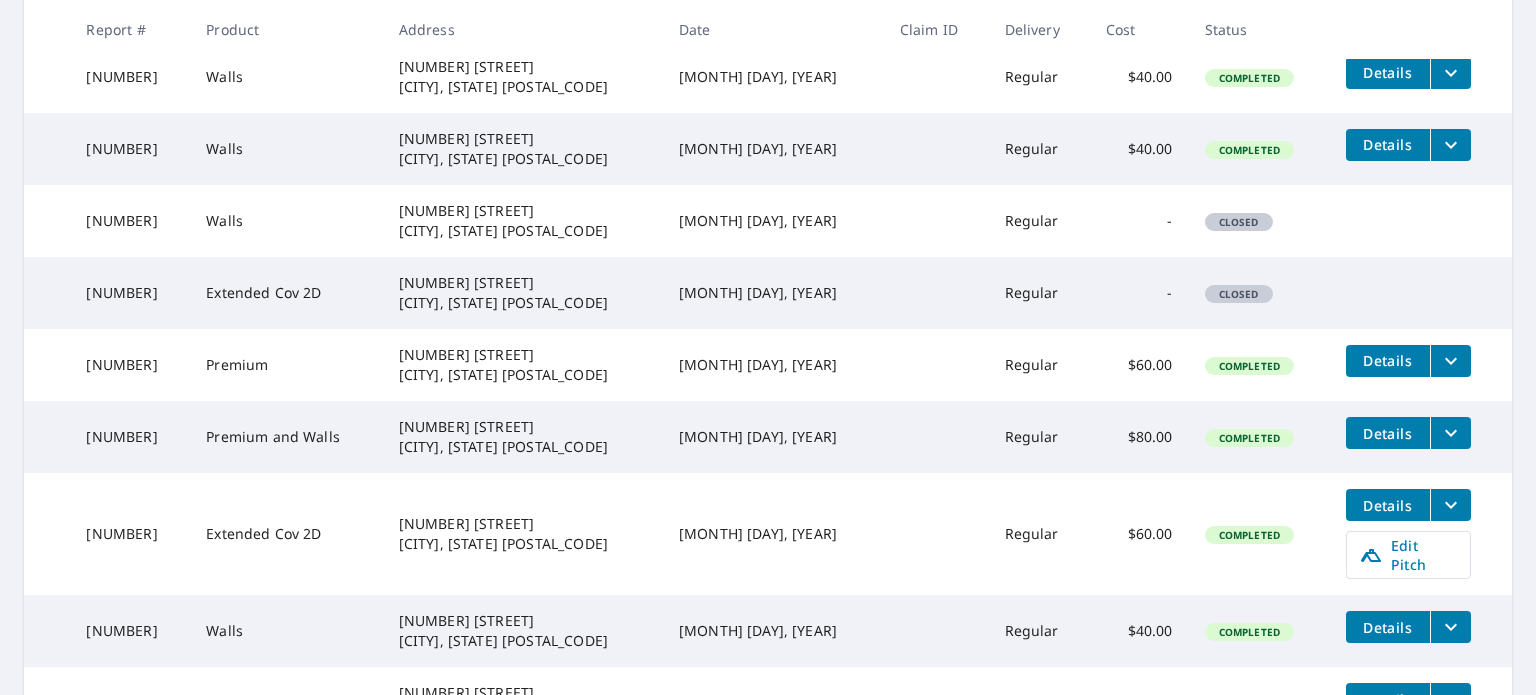 scroll, scrollTop: 2372, scrollLeft: 0, axis: vertical 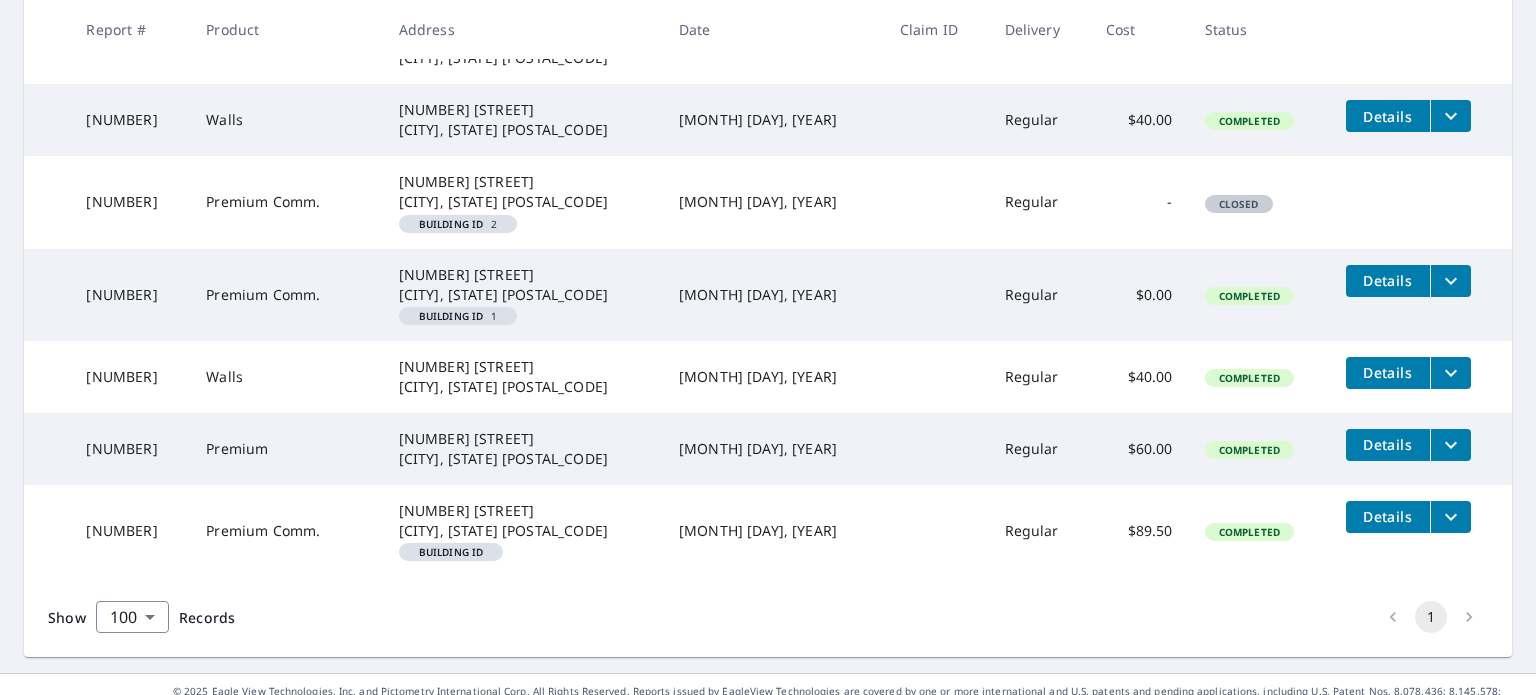 click at bounding box center (1469, 617) 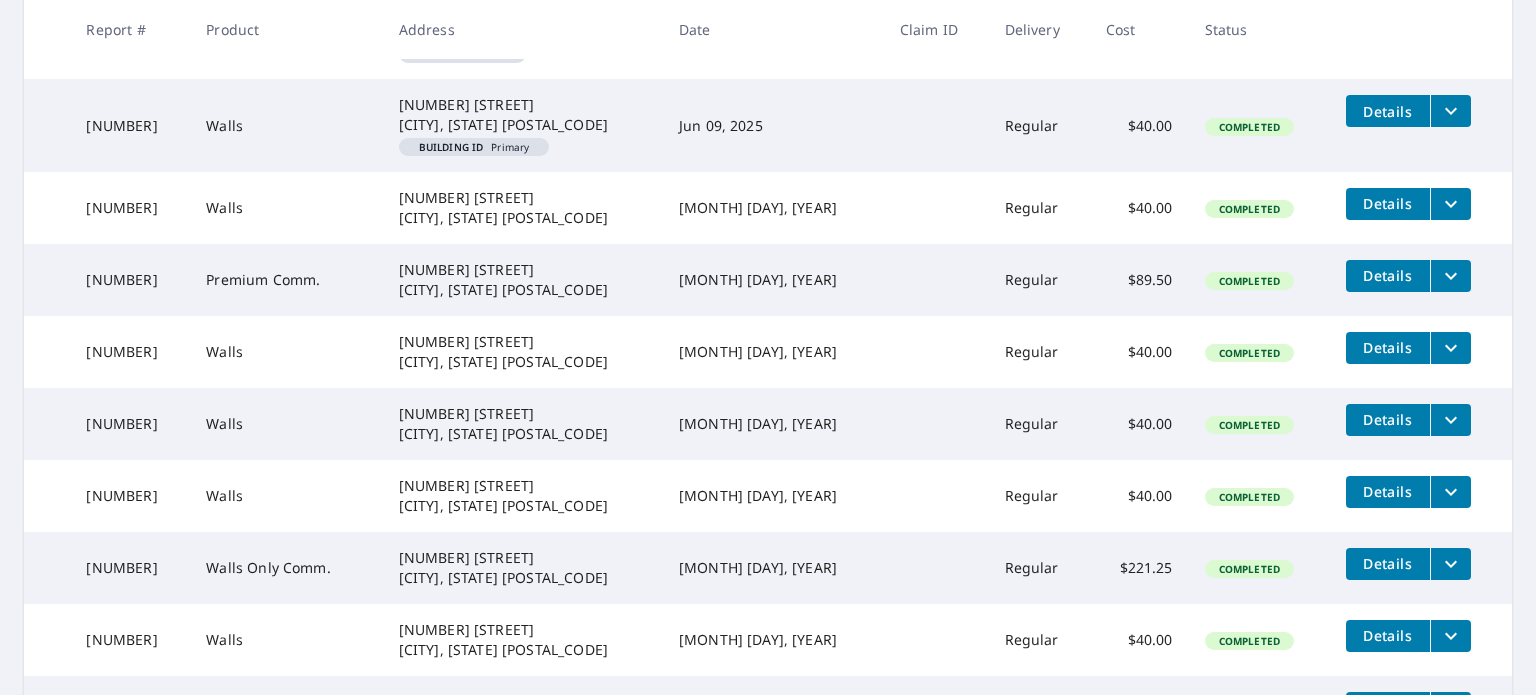 scroll, scrollTop: 0, scrollLeft: 0, axis: both 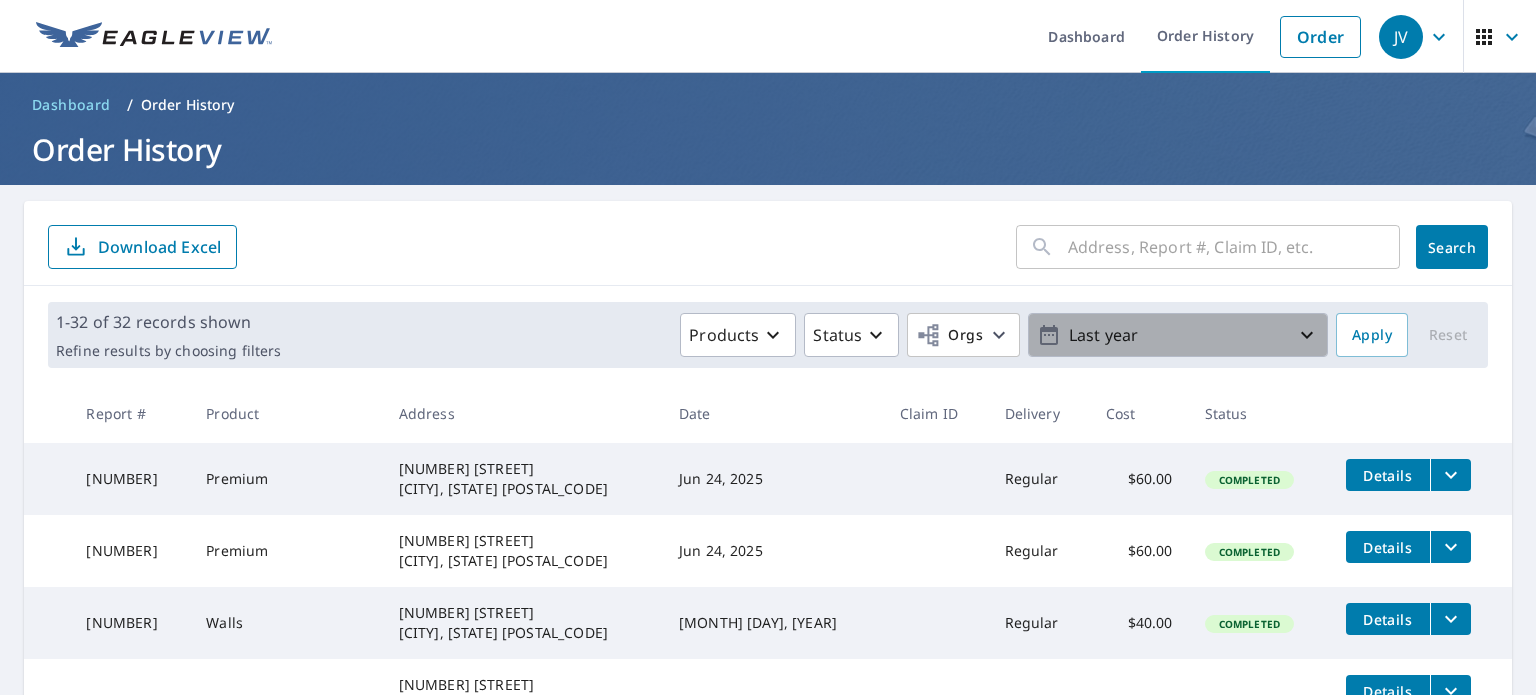 click on "Last year" at bounding box center [1178, 335] 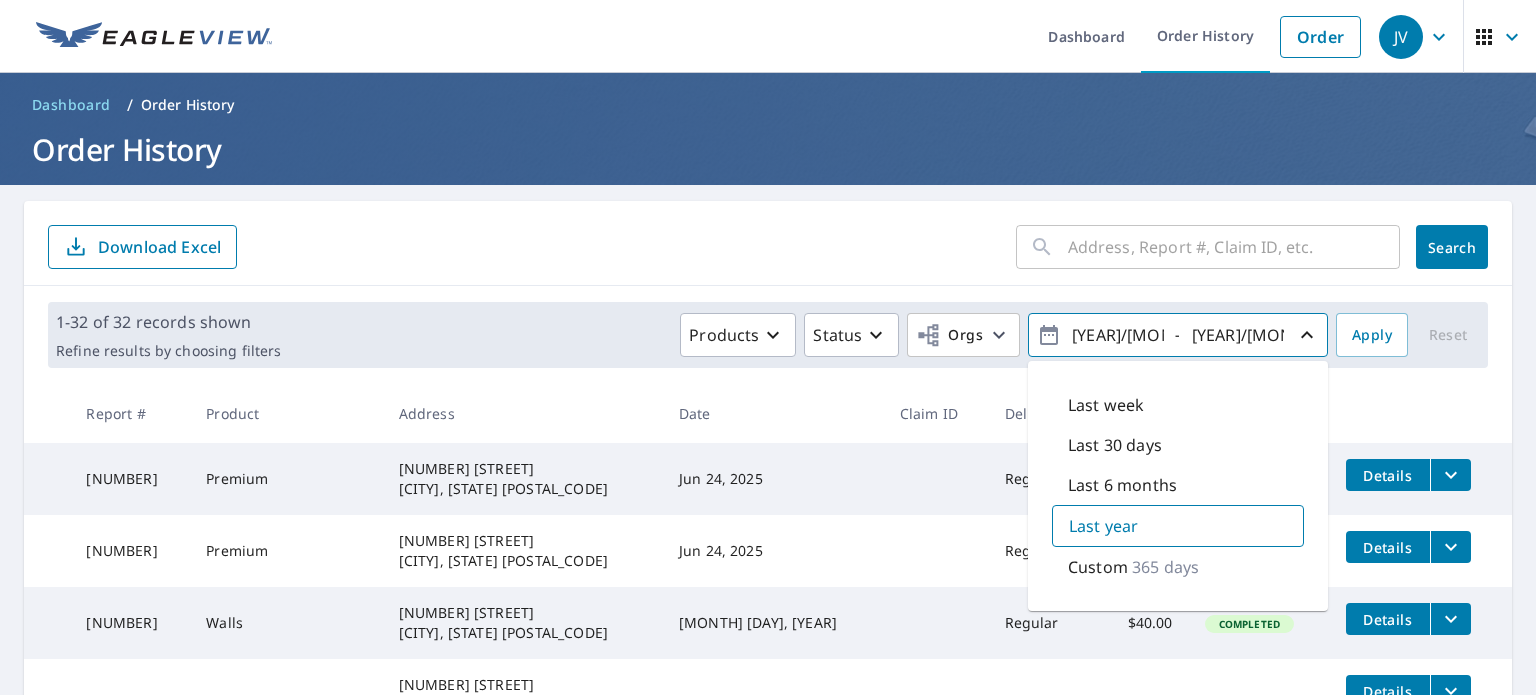 click on "Last year" at bounding box center [1178, 526] 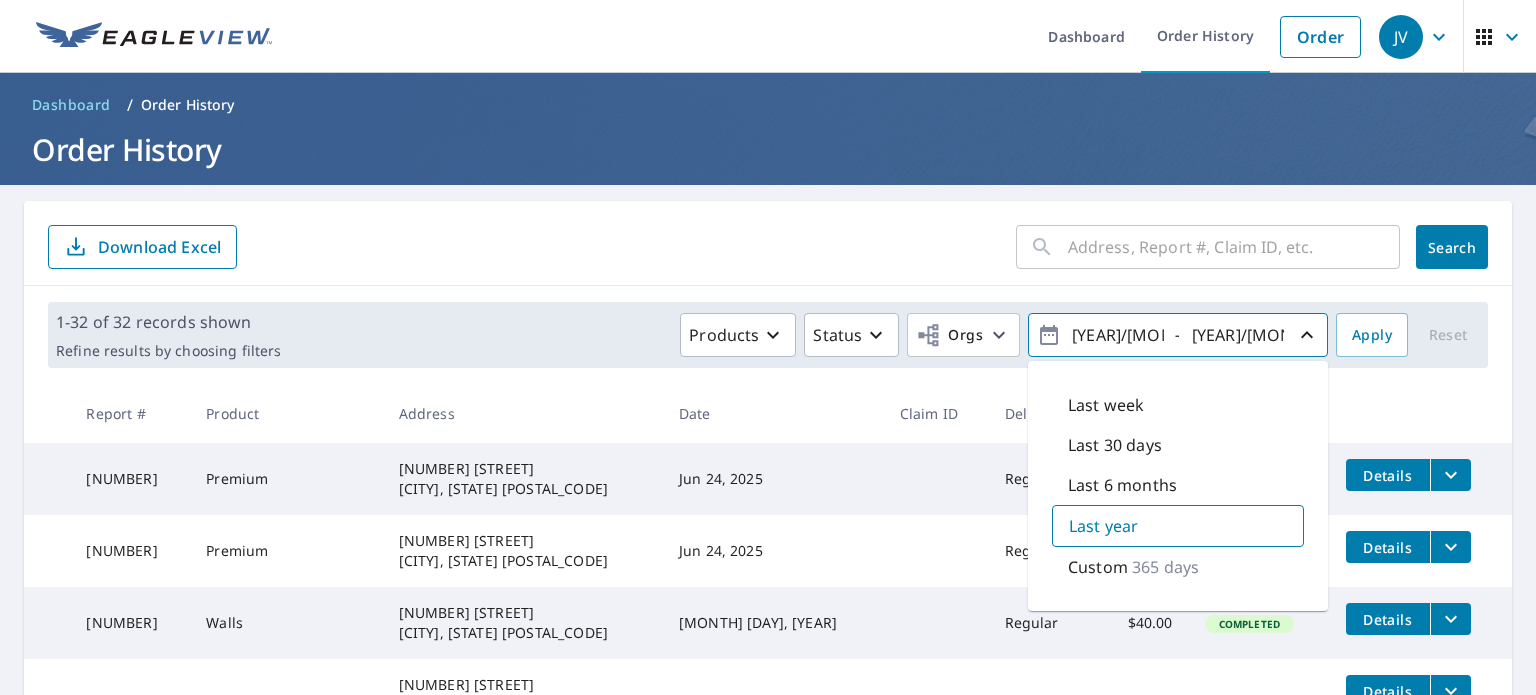 click on "Custom 365 days" at bounding box center (1178, 567) 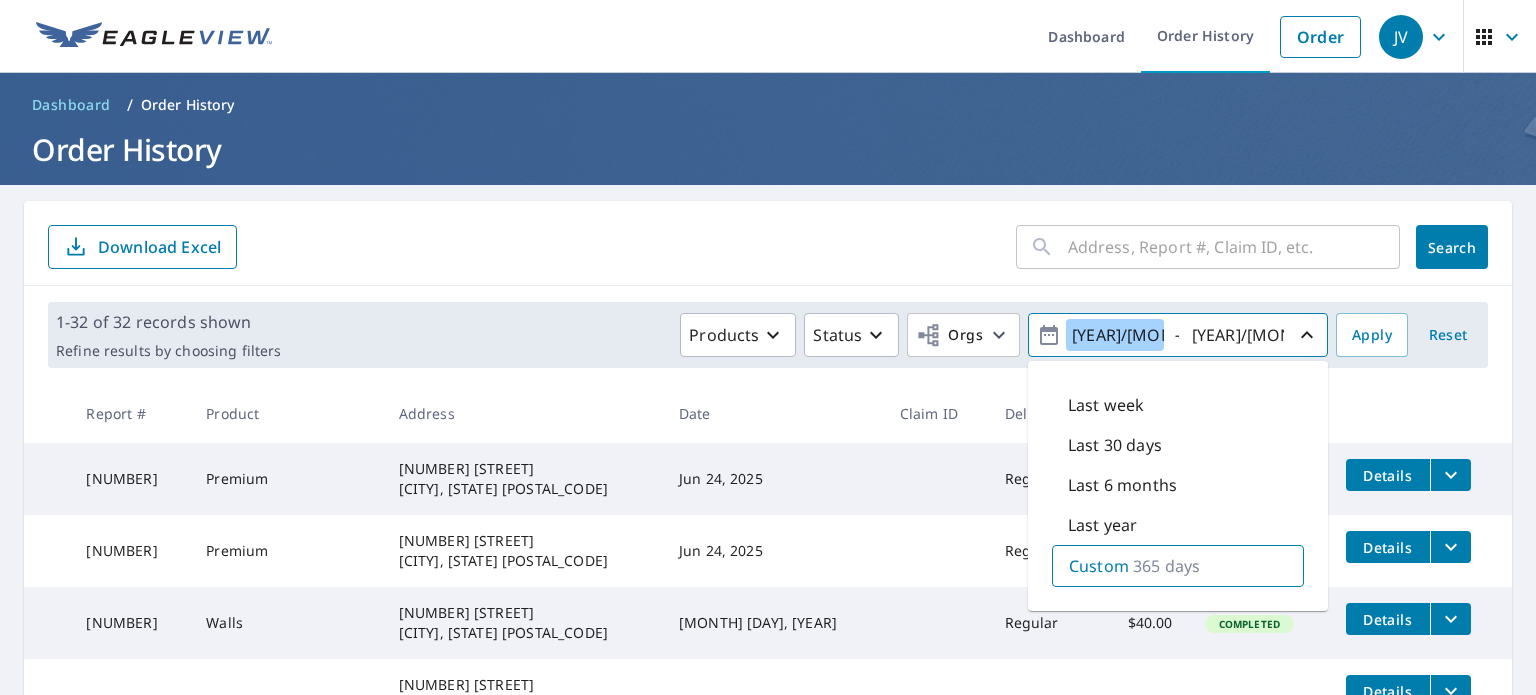 drag, startPoint x: 1120, startPoint y: 335, endPoint x: 1108, endPoint y: 339, distance: 12.649111 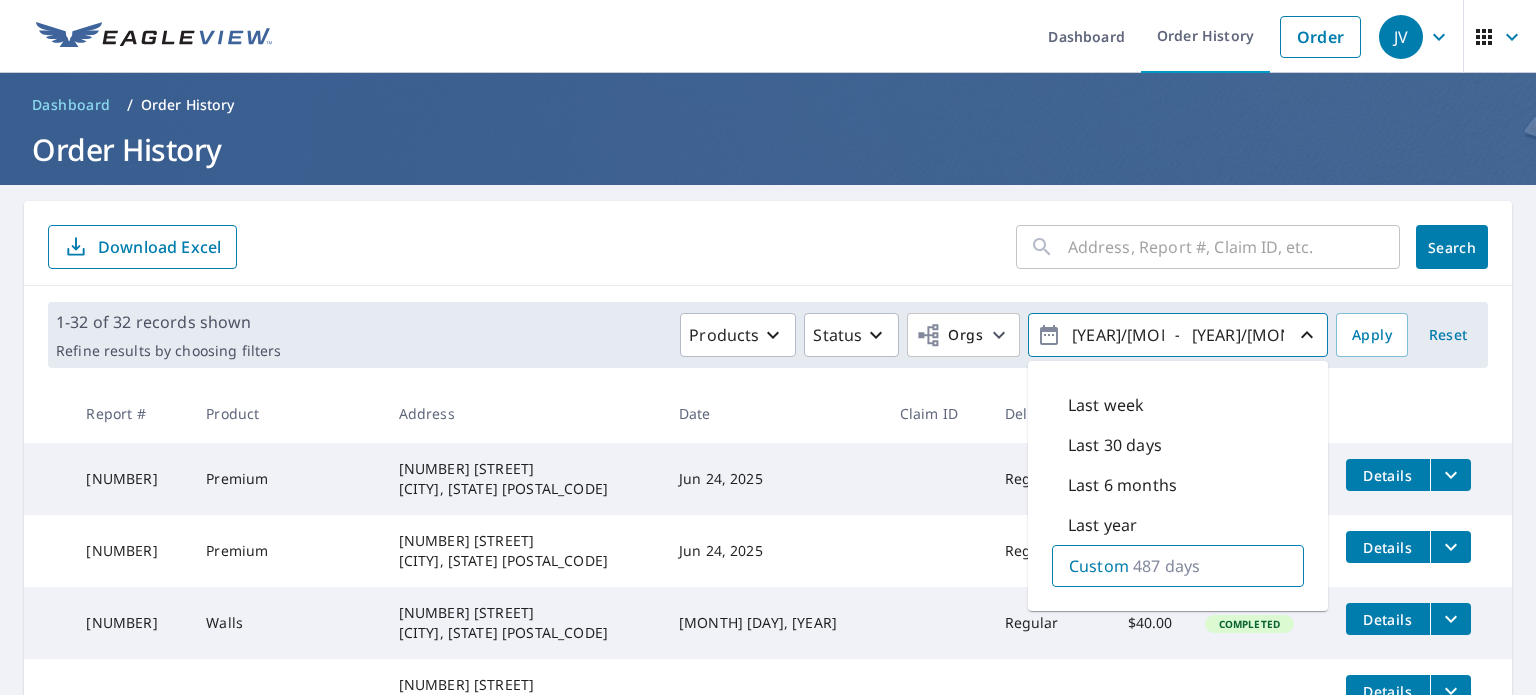 click on "Last week" at bounding box center [1178, 405] 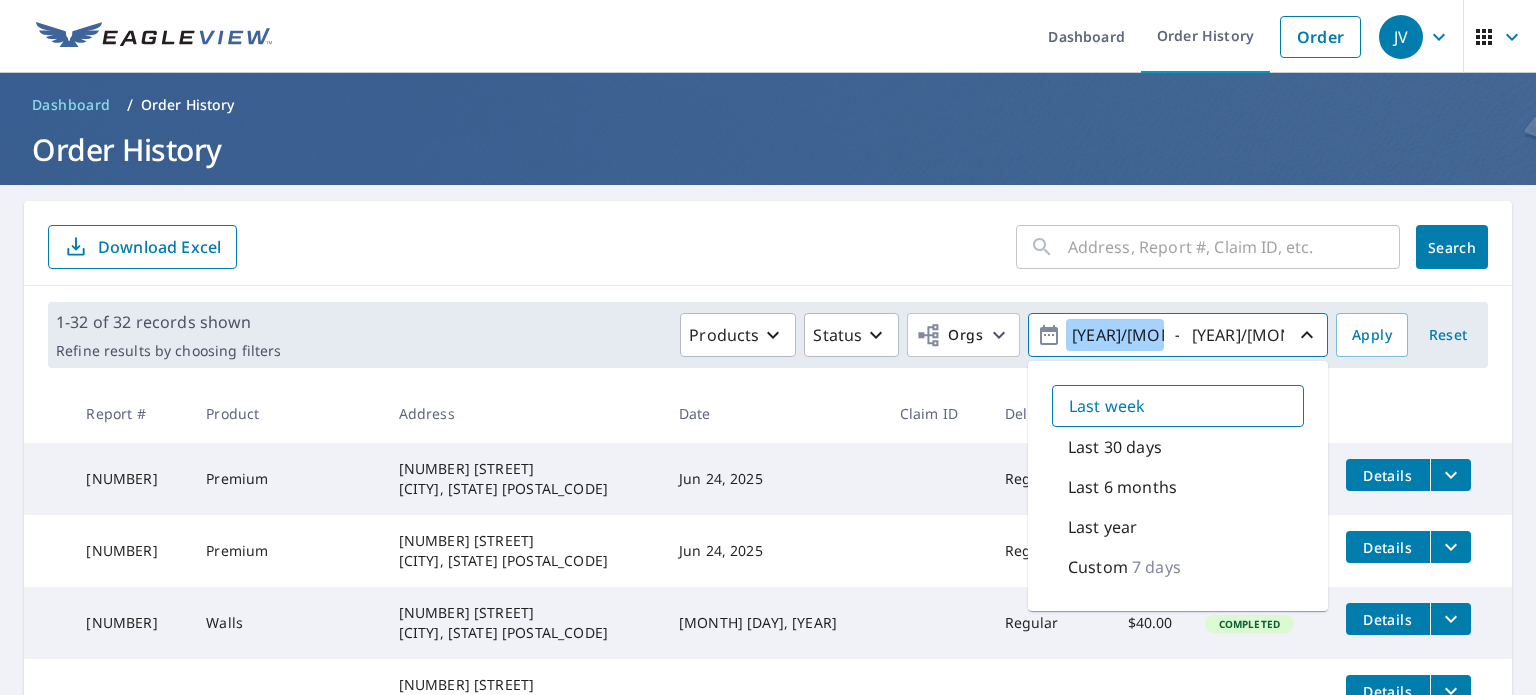 click on "[YEAR]/[MONTH]/[DAY]" at bounding box center [1115, 335] 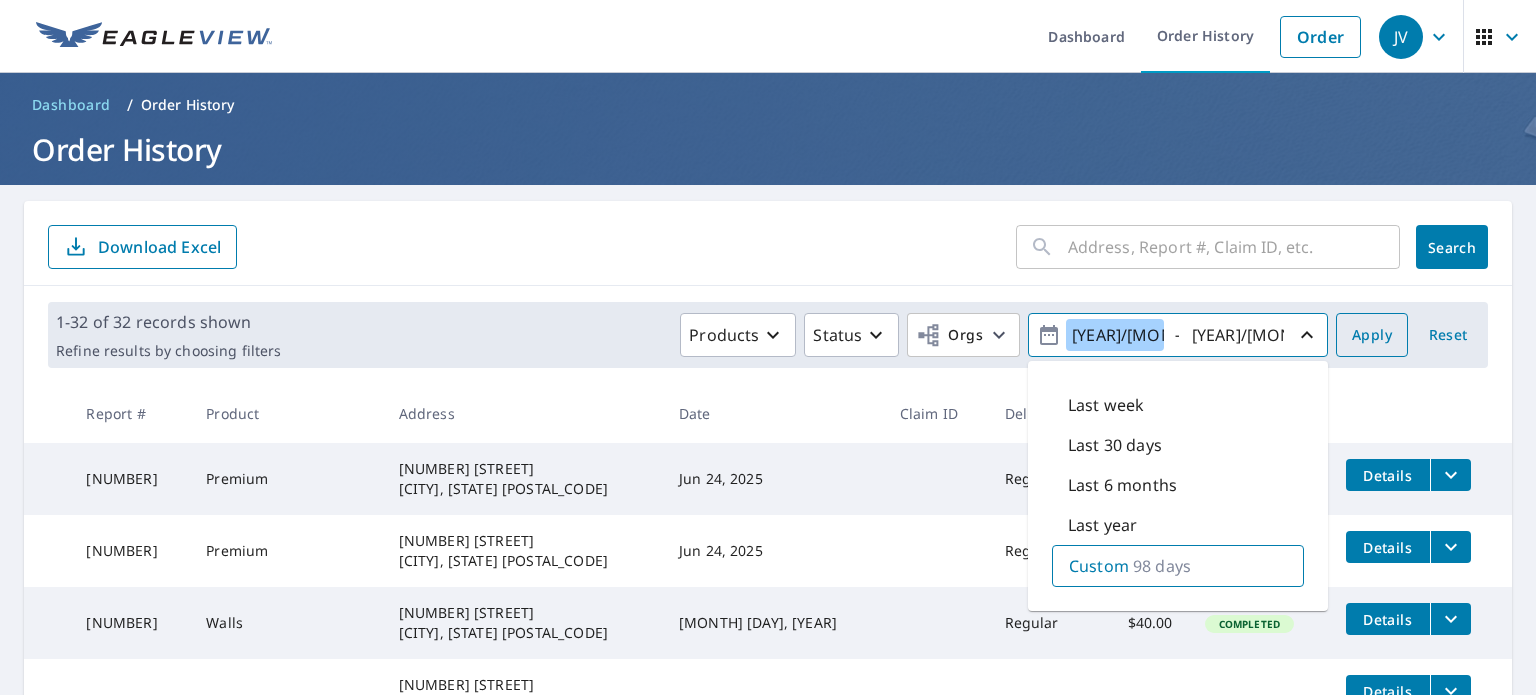 type on "[YEAR]/[MONTH]/[DAY]" 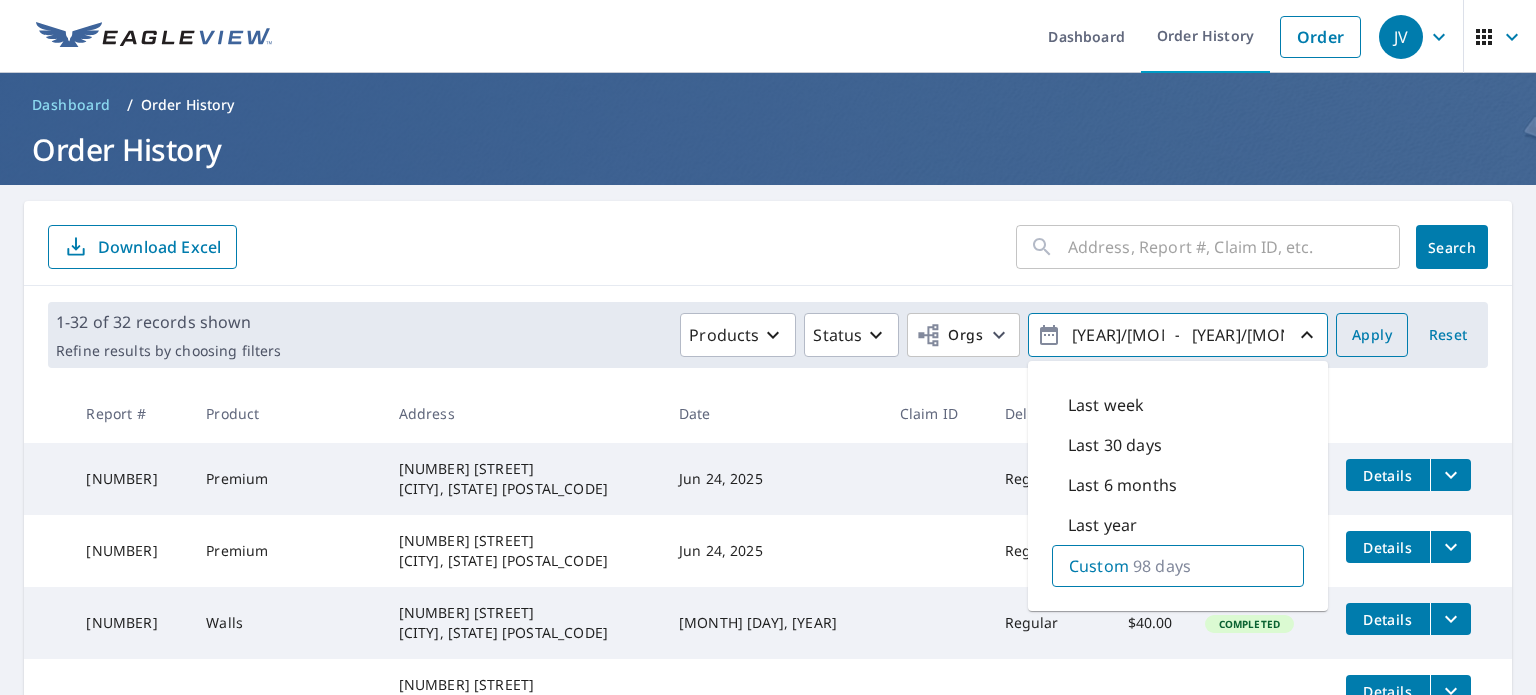 click on "Apply" at bounding box center [1372, 335] 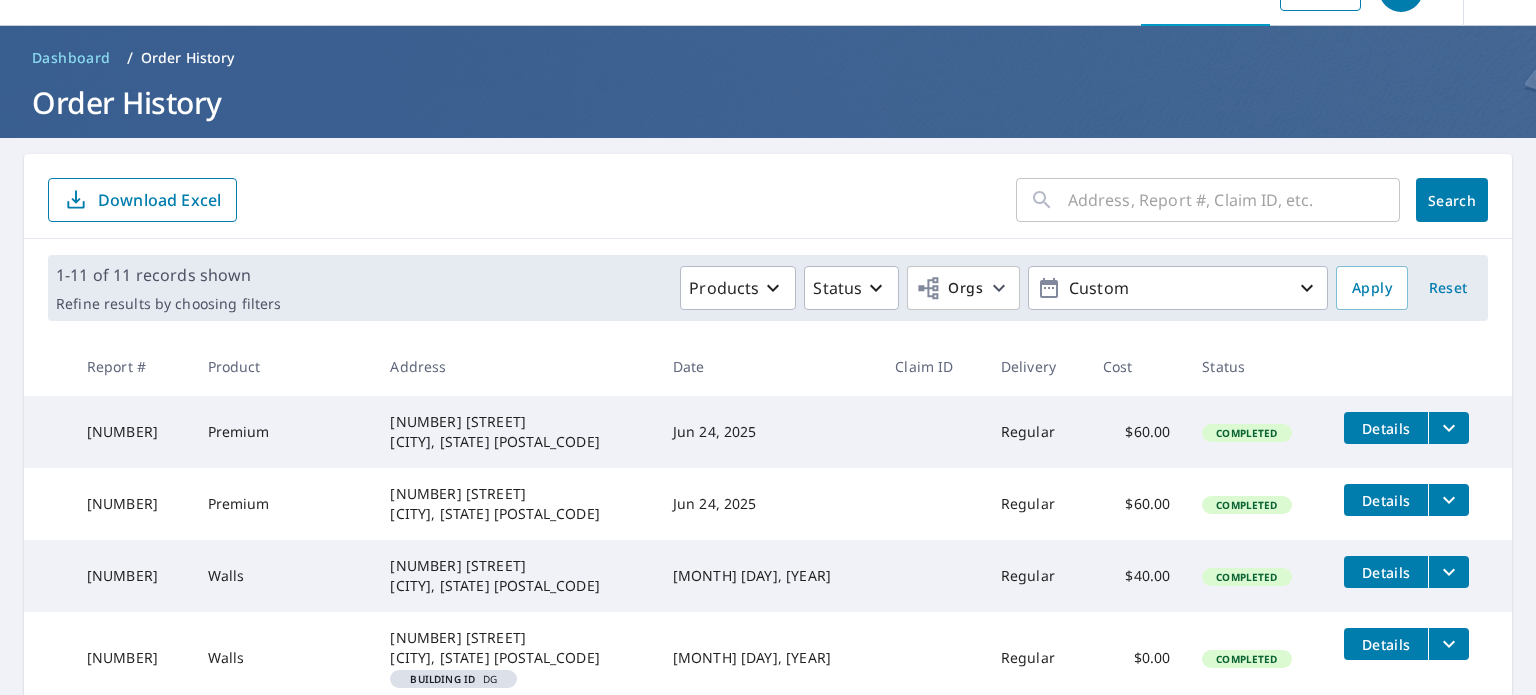 scroll, scrollTop: 0, scrollLeft: 0, axis: both 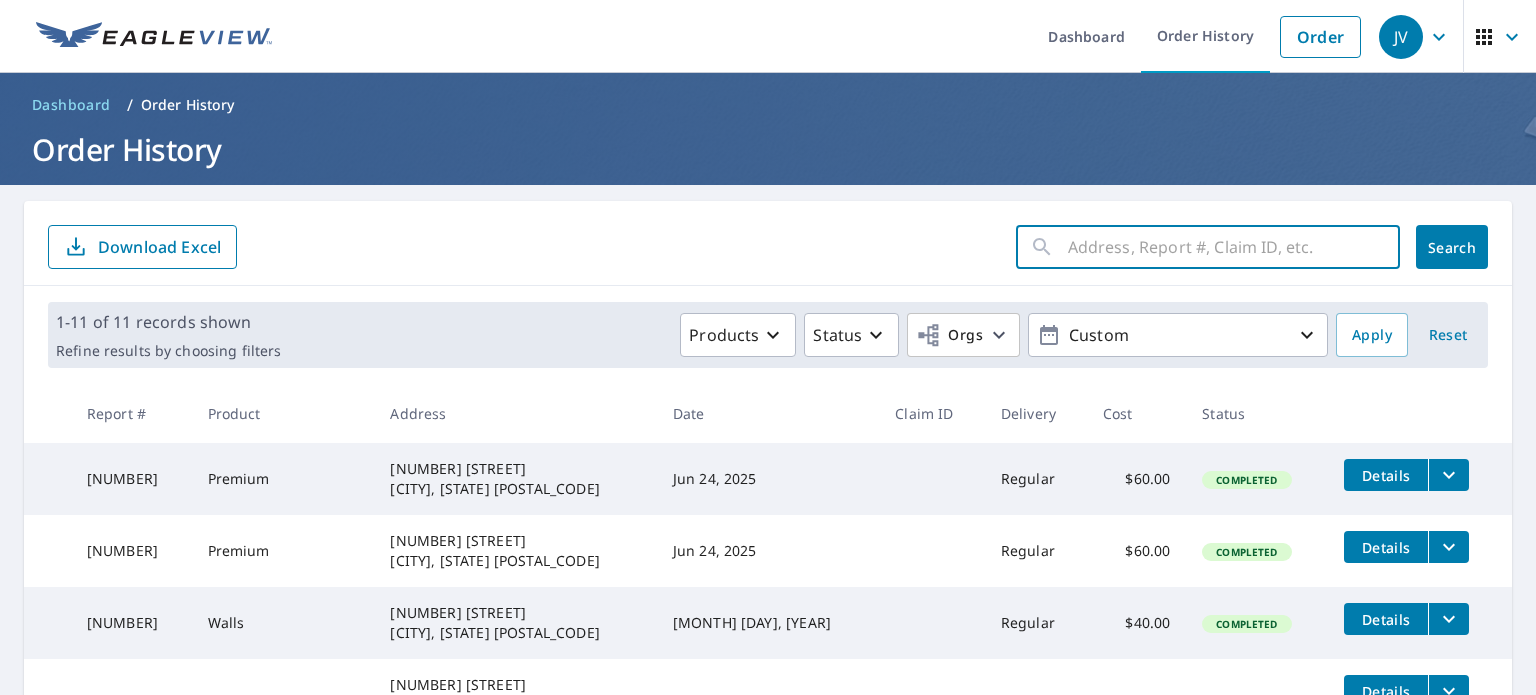 click at bounding box center [1234, 247] 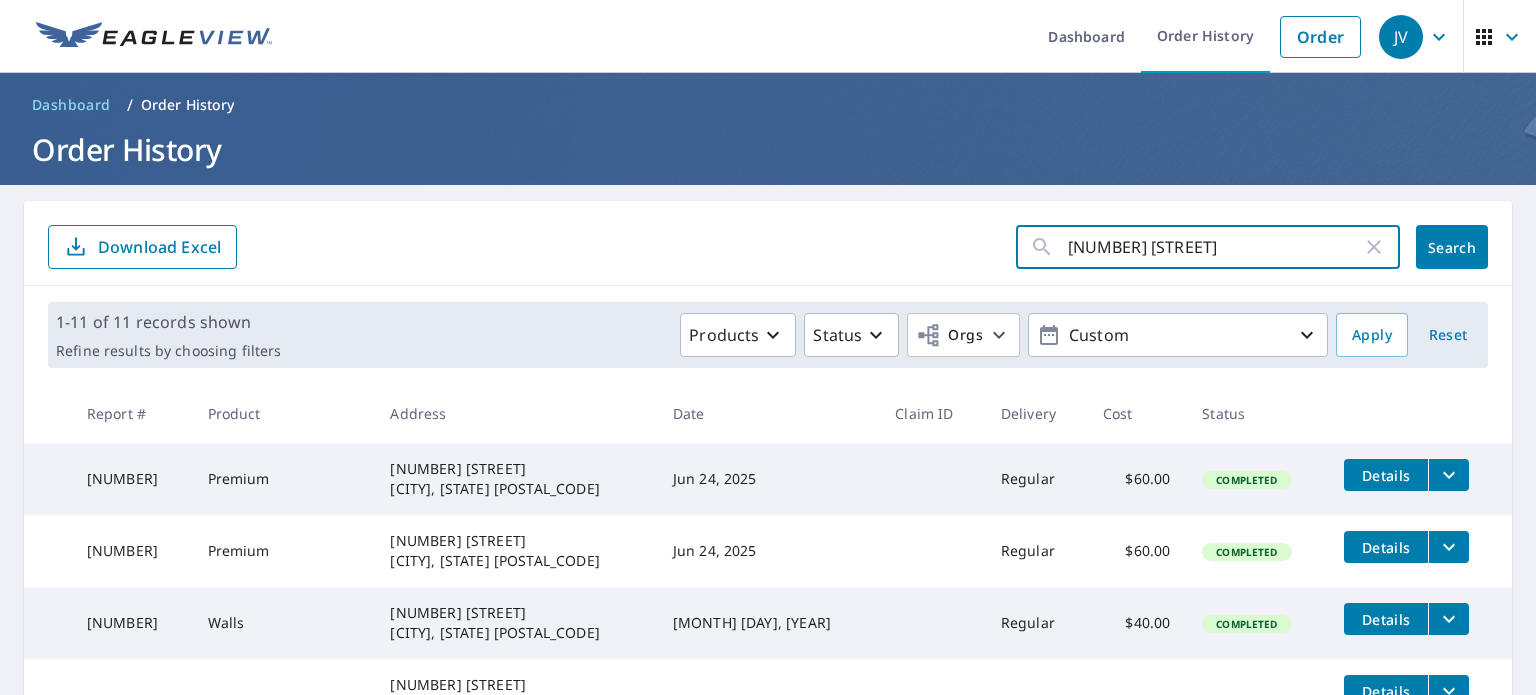 type on "[NUMBER] [STREET]" 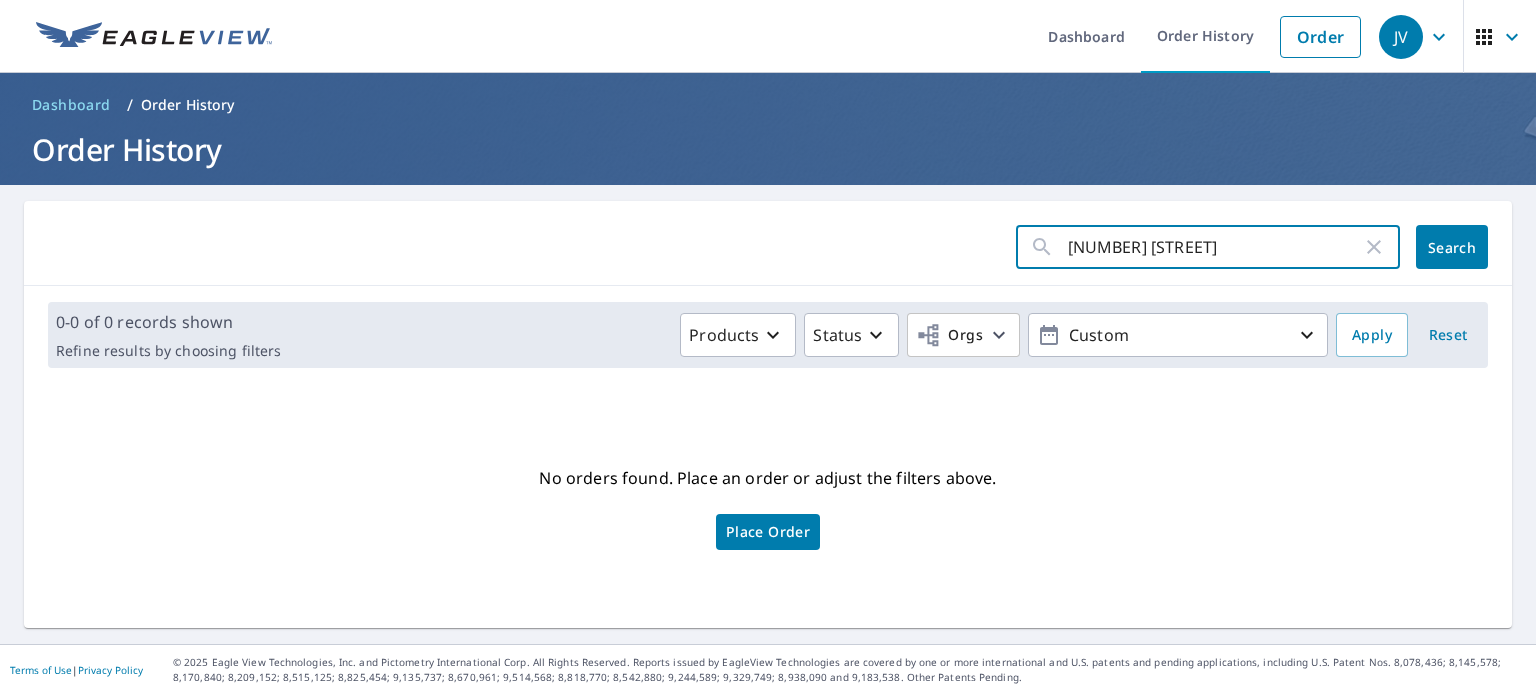 drag, startPoint x: 1260, startPoint y: 254, endPoint x: 1181, endPoint y: 271, distance: 80.80842 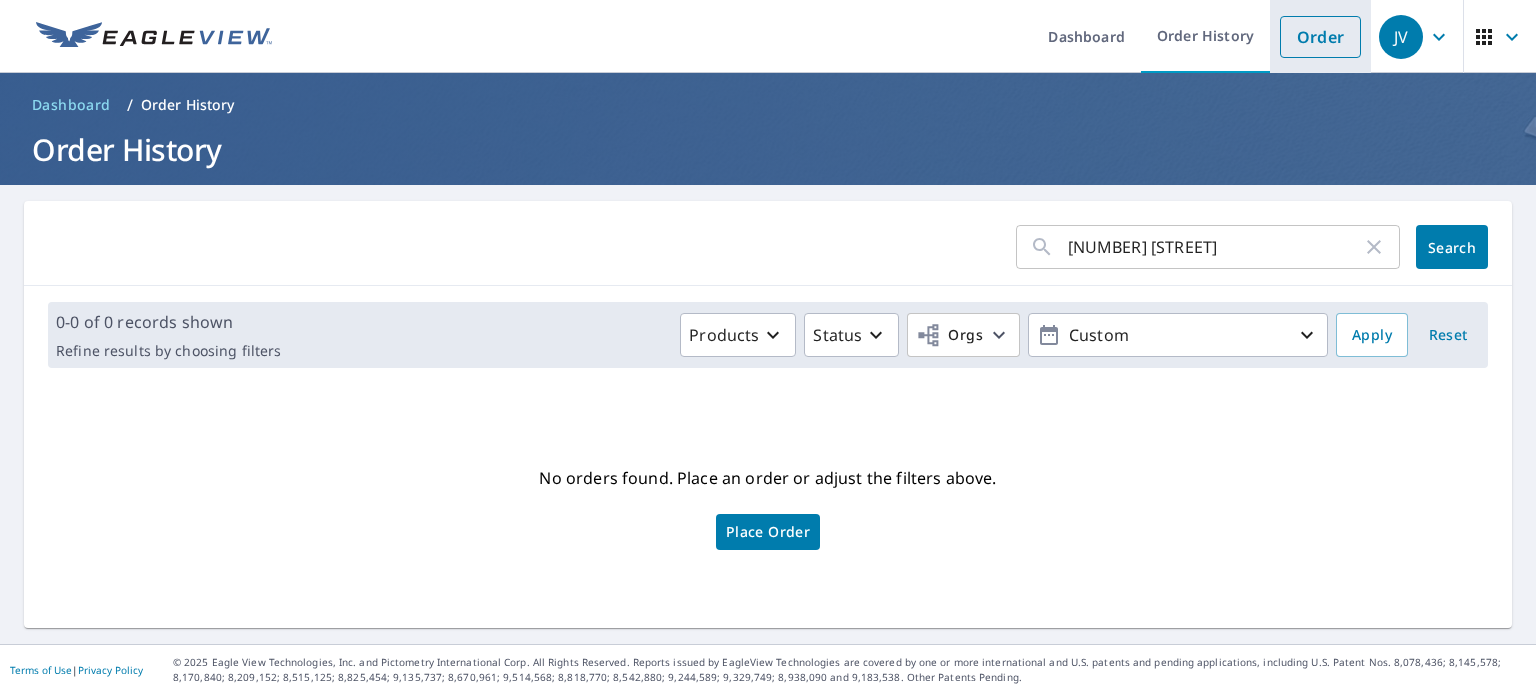 click on "Order" at bounding box center [1320, 37] 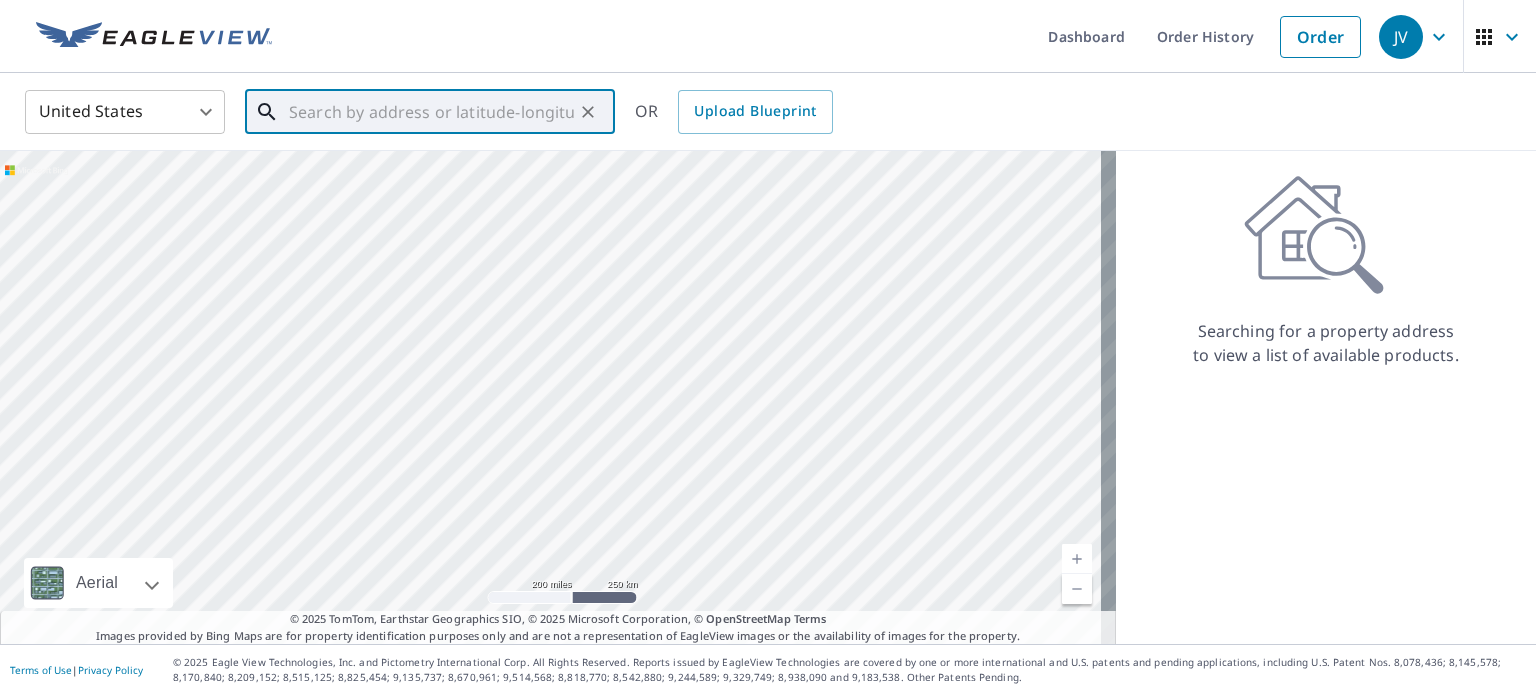 click at bounding box center [431, 112] 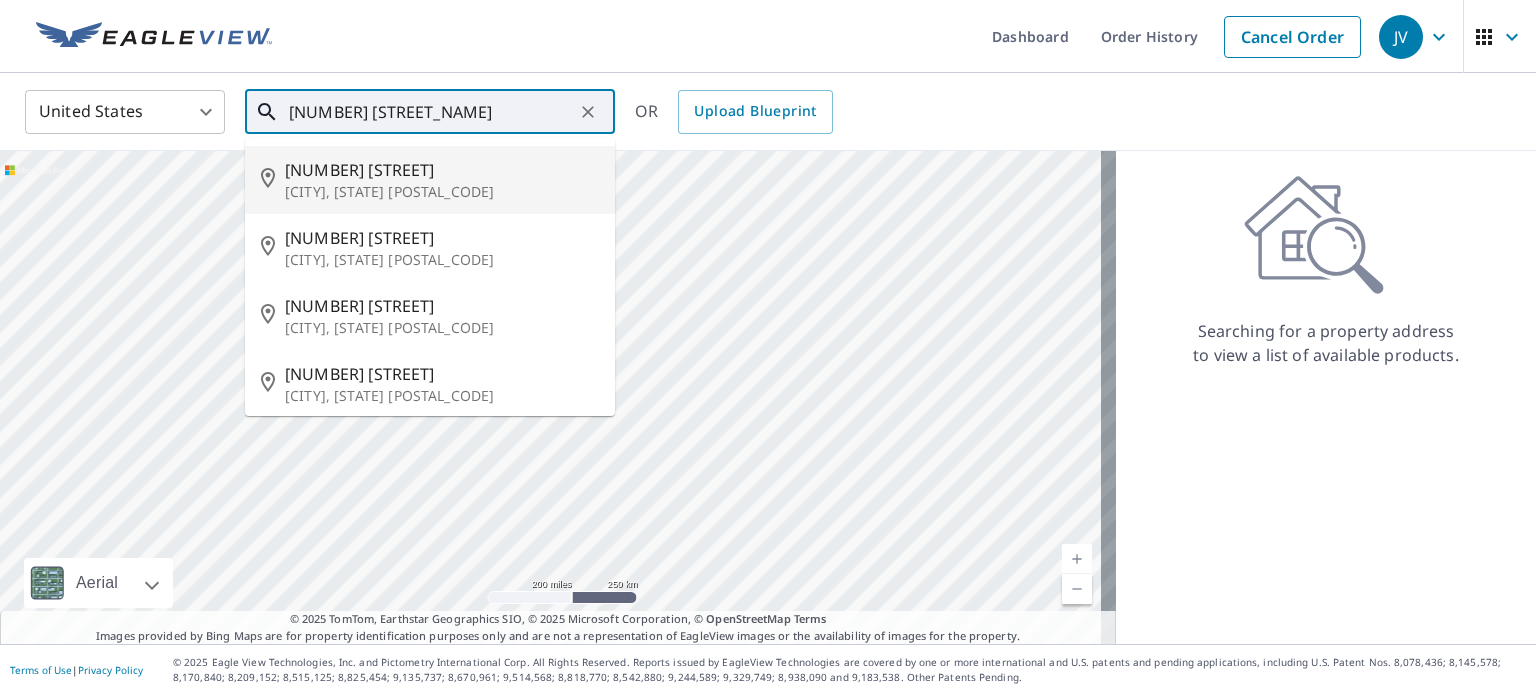 click on "[NUMBER] [STREET]" at bounding box center [442, 170] 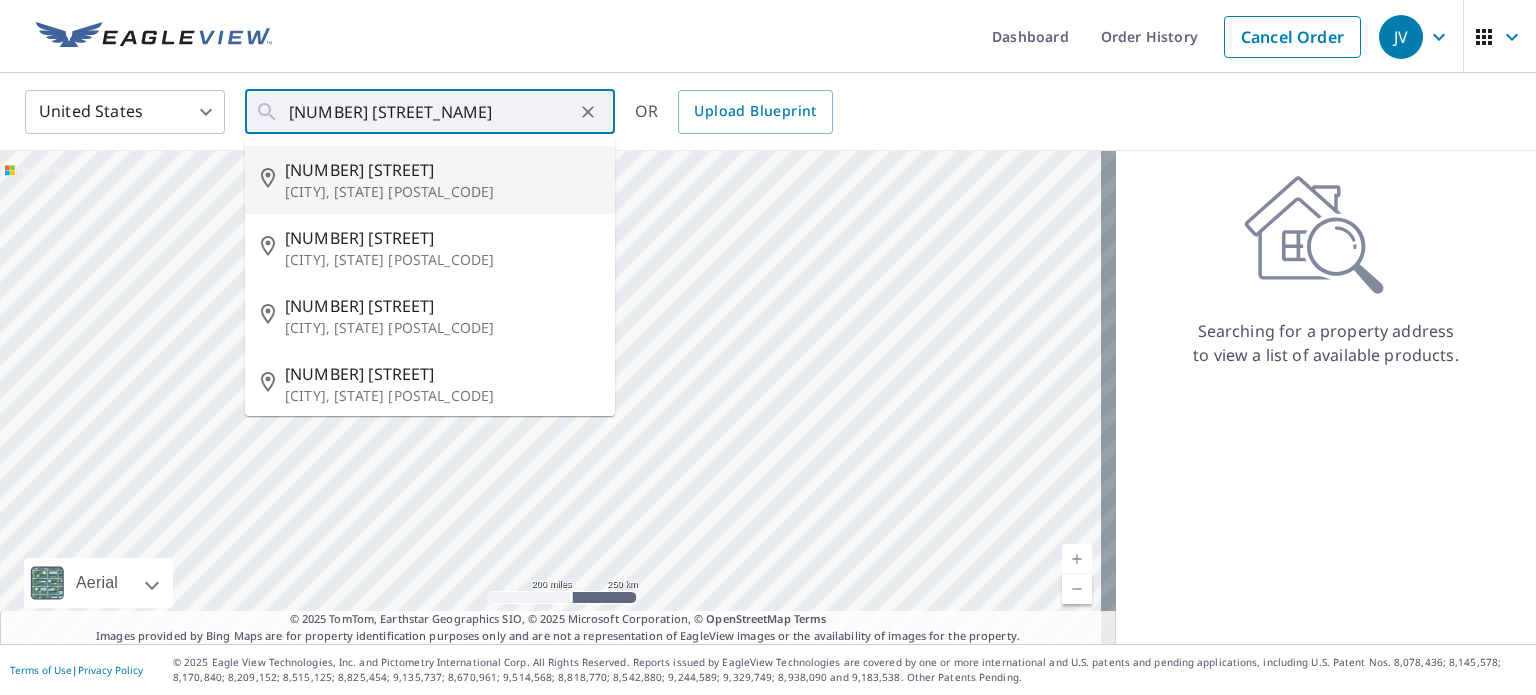 type on "[NUMBER] [STREET], [CITY], [STATE] [POSTAL_CODE]" 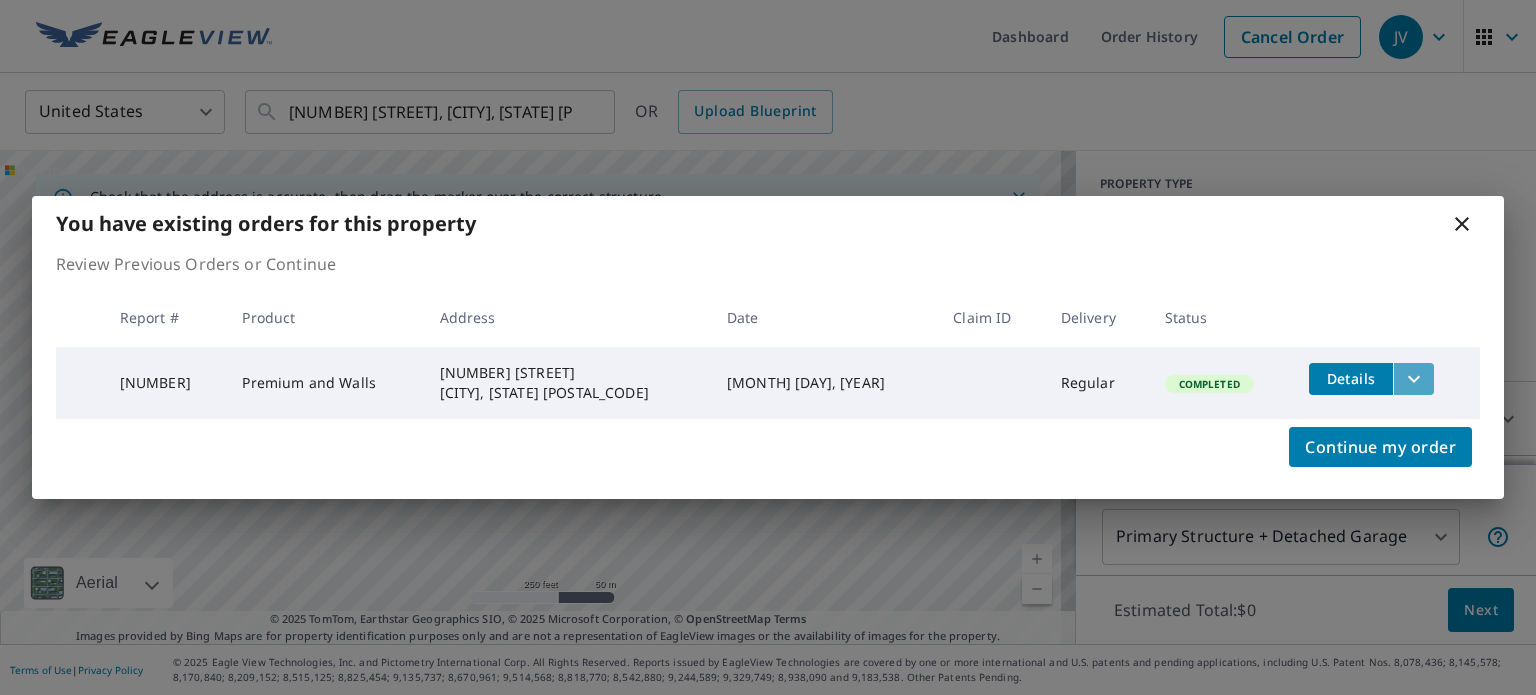 click 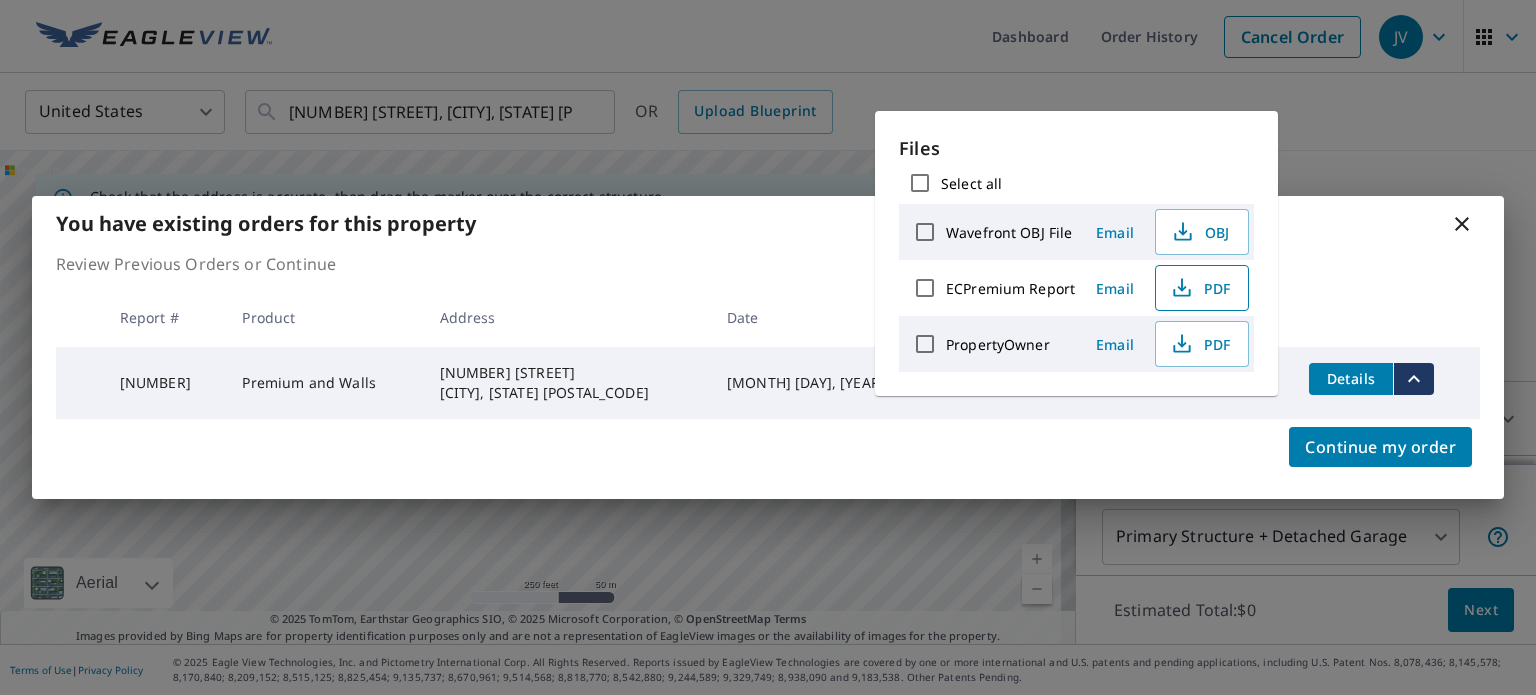 click on "PDF" at bounding box center (1200, 288) 